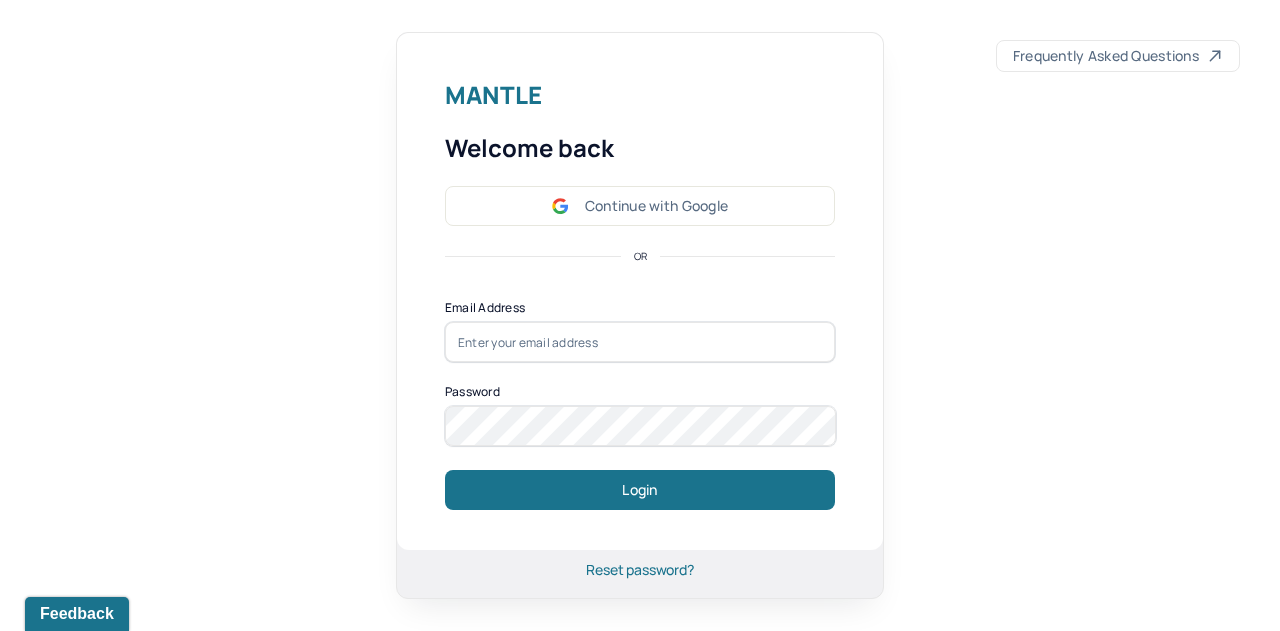 scroll, scrollTop: 0, scrollLeft: 0, axis: both 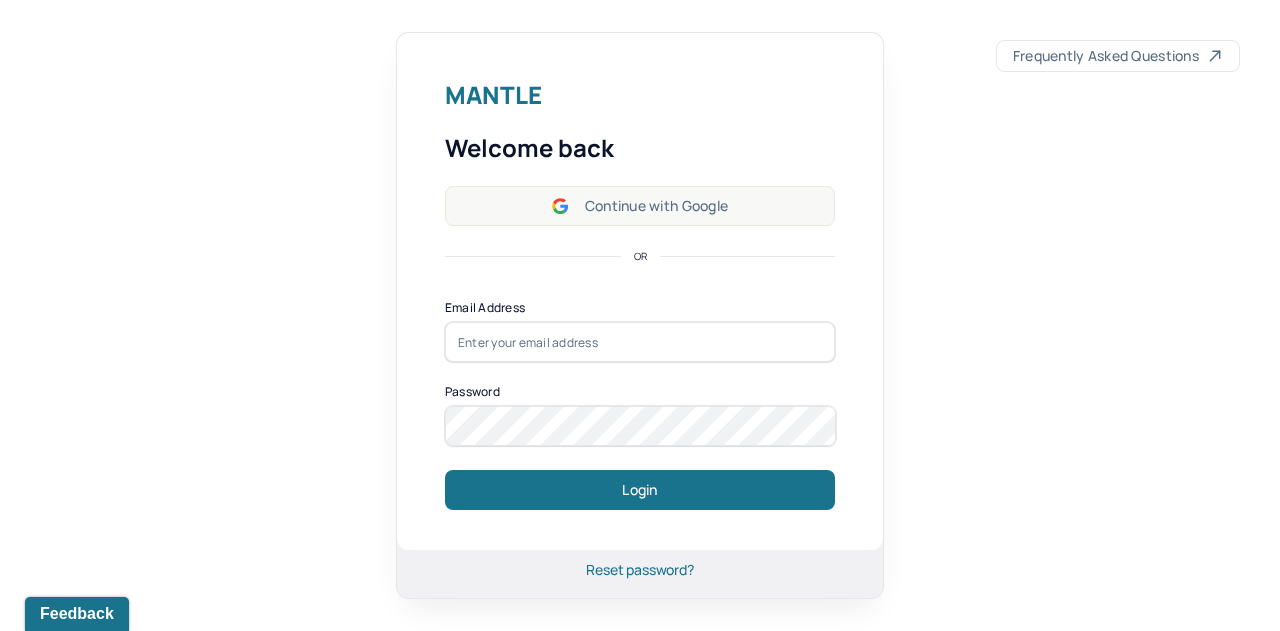 click on "Continue with Google" at bounding box center (640, 206) 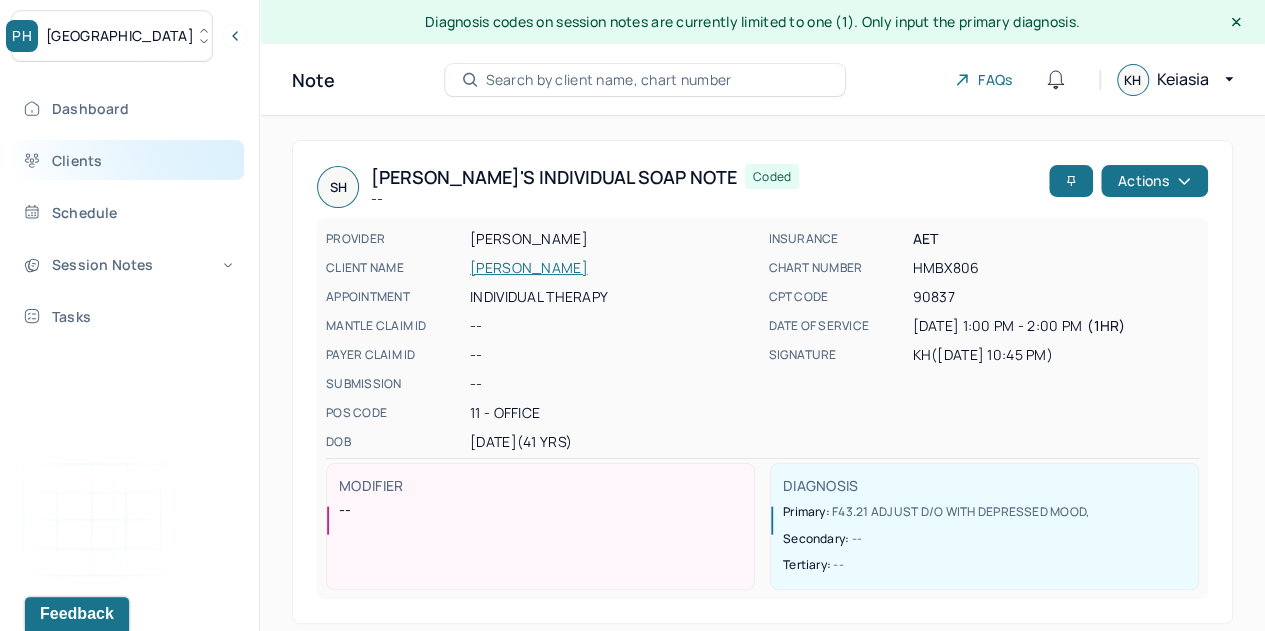 click on "Clients" at bounding box center [128, 160] 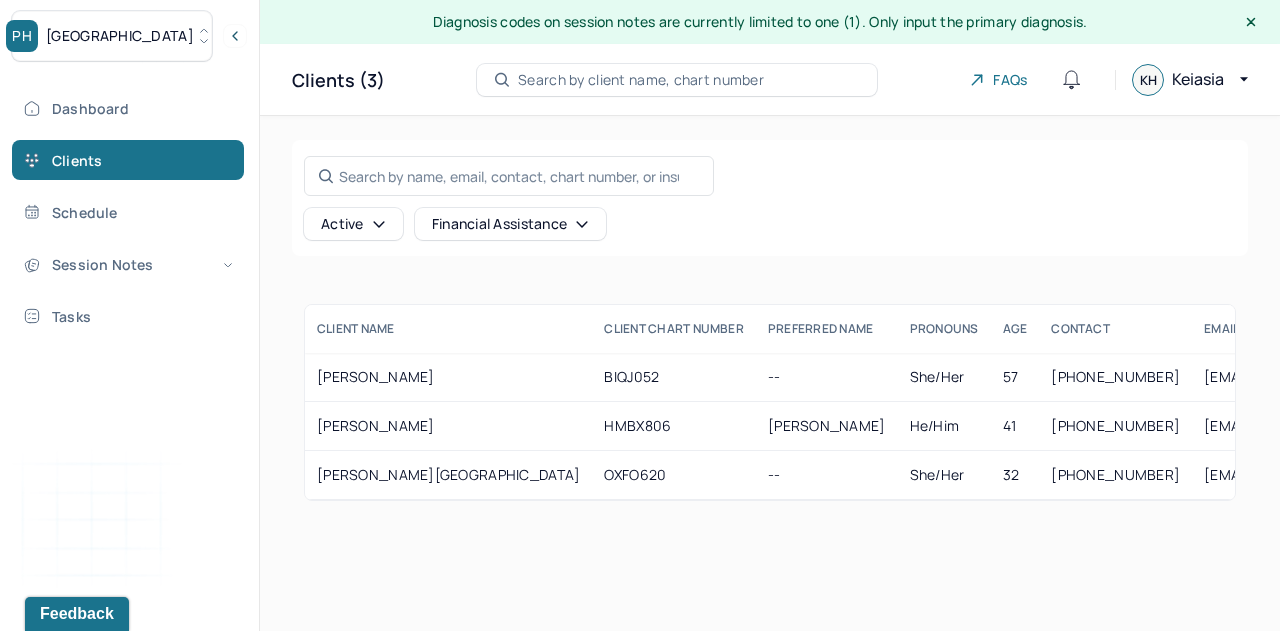 click on "[GEOGRAPHIC_DATA]" at bounding box center [120, 36] 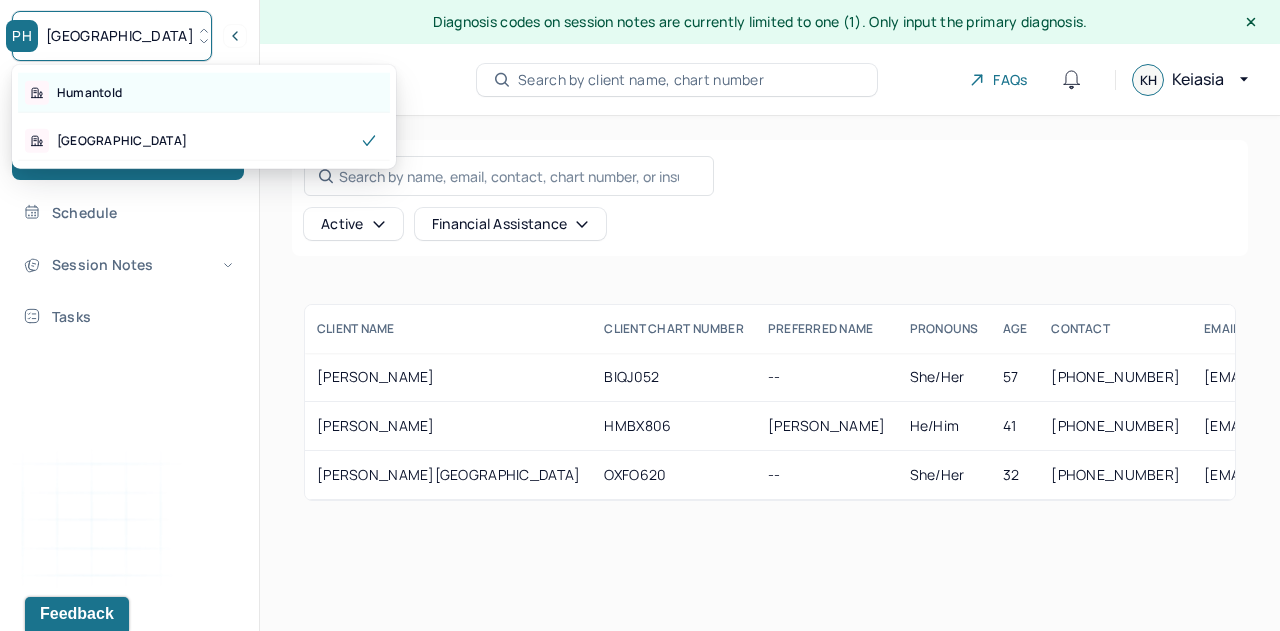 click on "Humantold" at bounding box center [89, 93] 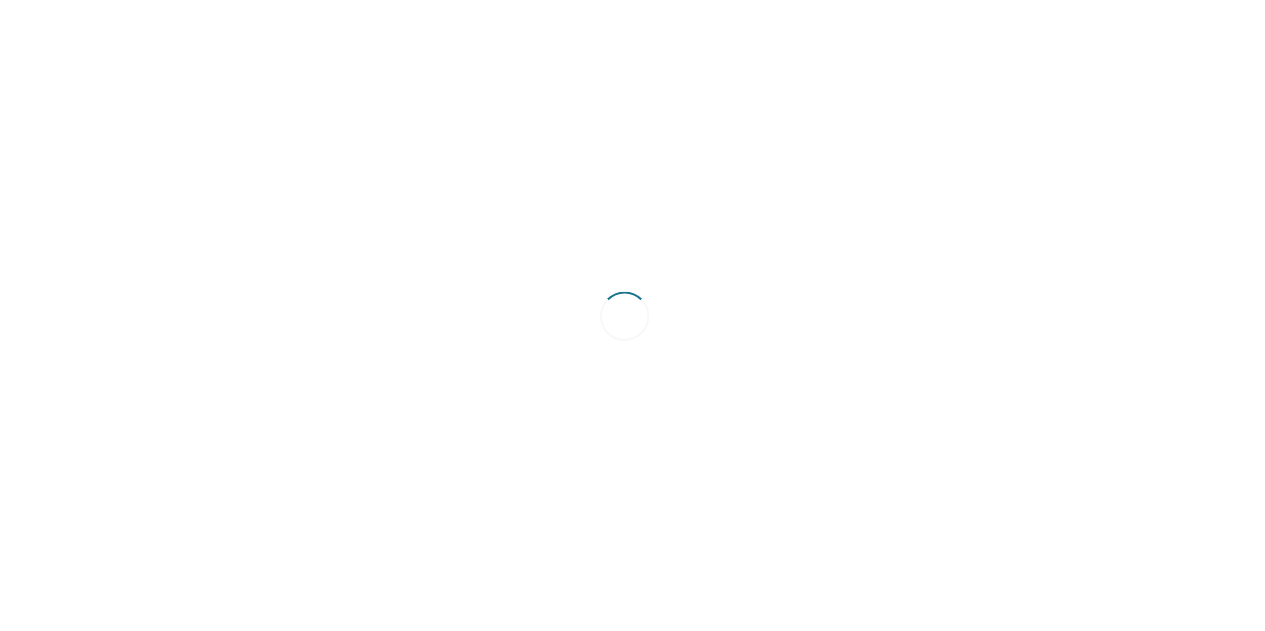 scroll, scrollTop: 0, scrollLeft: 0, axis: both 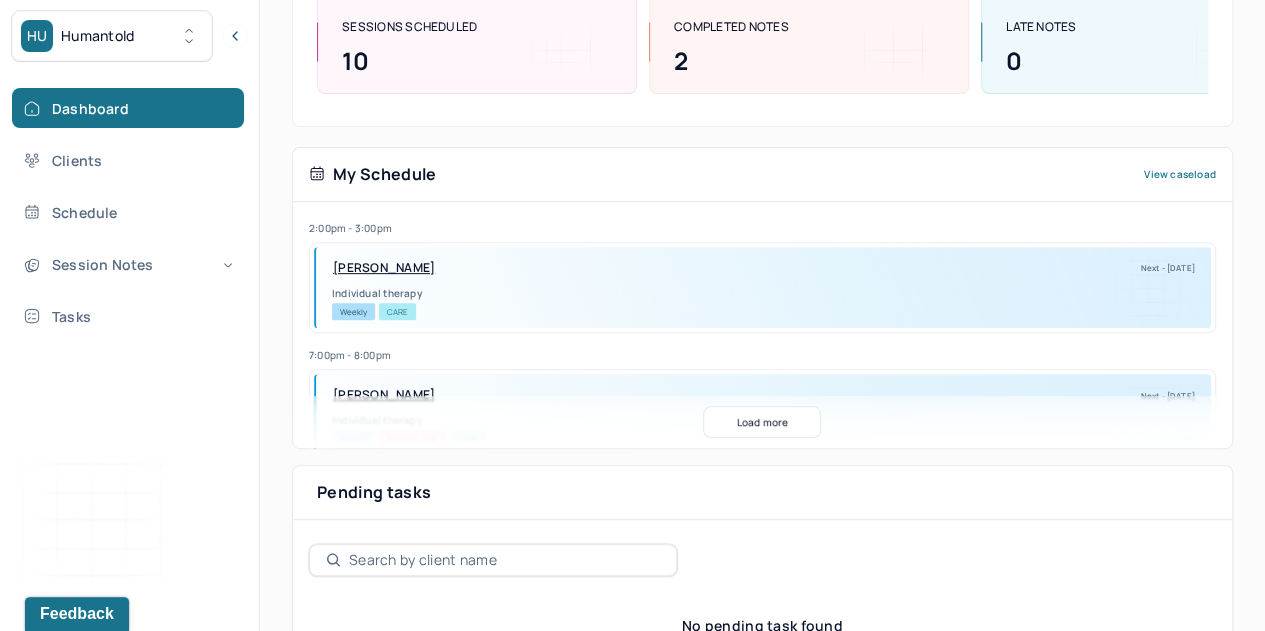 click on "BOYLE, MOLLY" at bounding box center (384, 268) 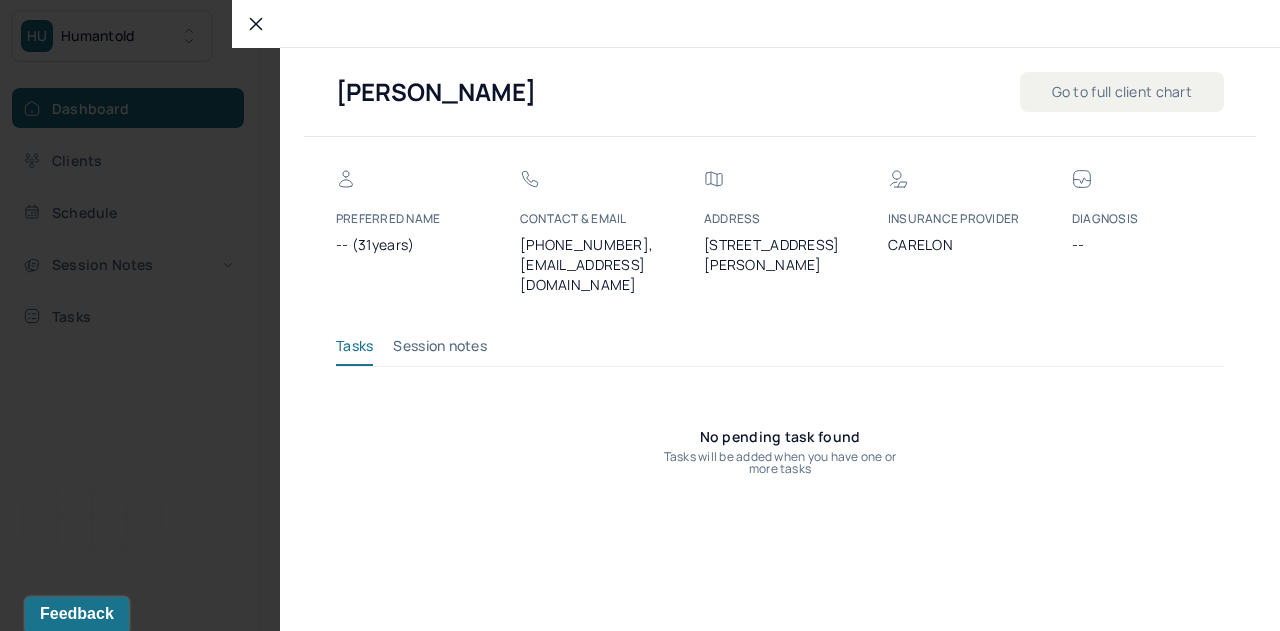 click on "Session notes" at bounding box center [440, 350] 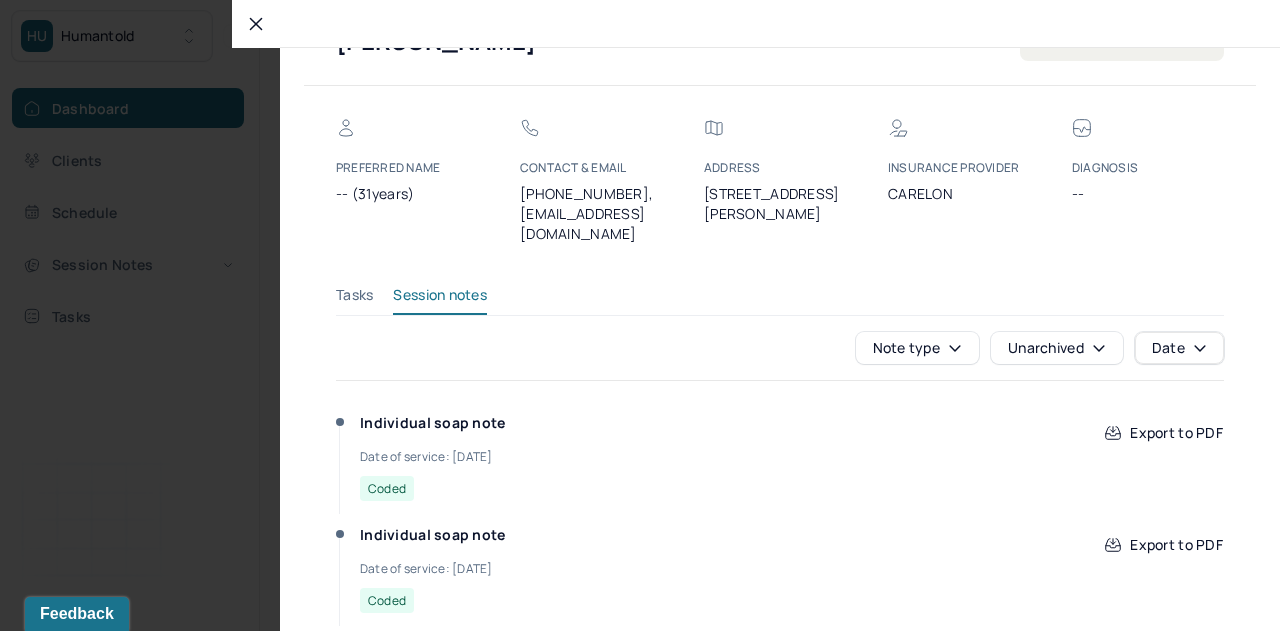 scroll, scrollTop: 0, scrollLeft: 0, axis: both 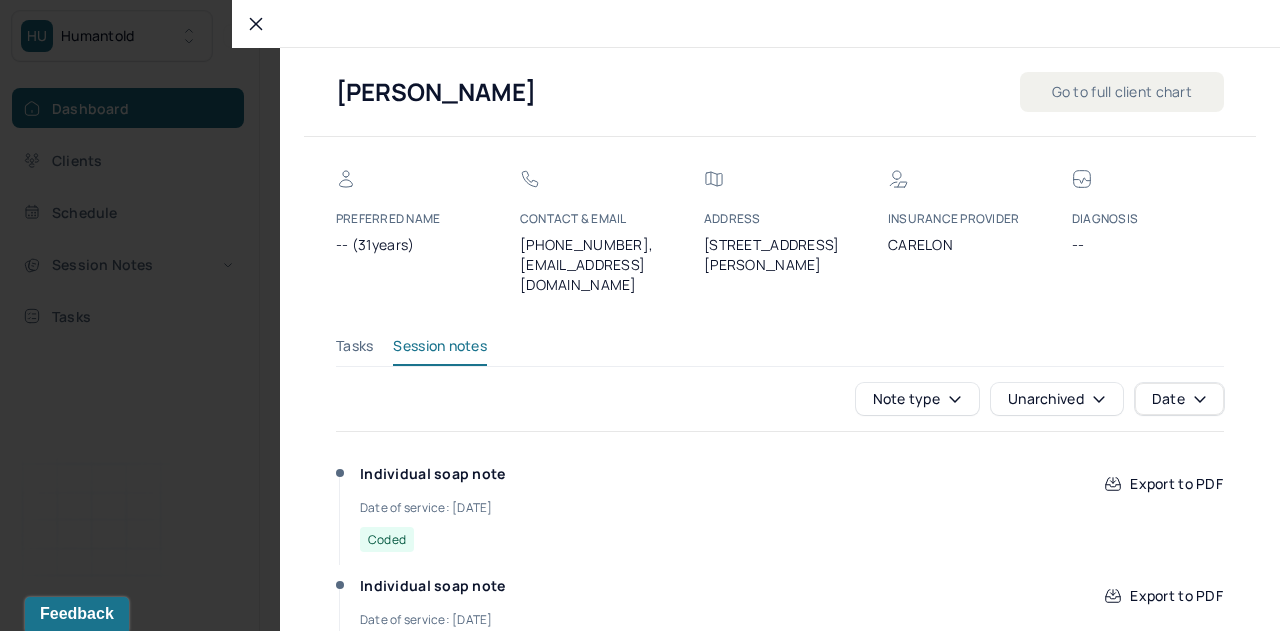 click on "Go to full client chart" at bounding box center [1122, 92] 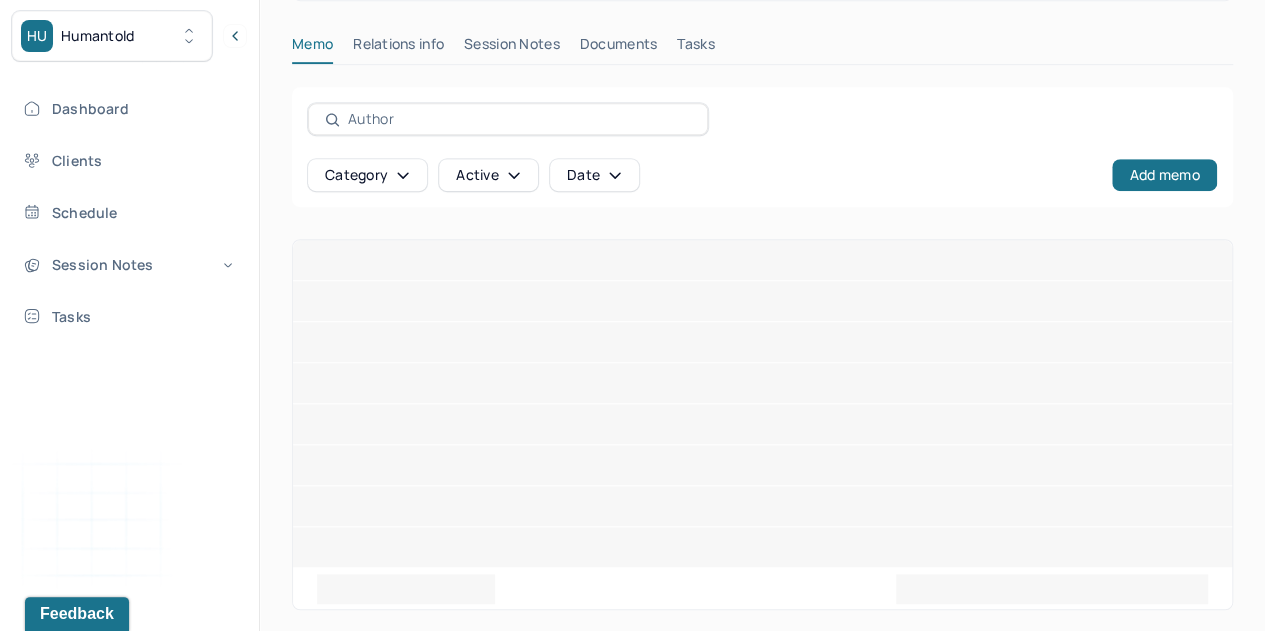scroll, scrollTop: 480, scrollLeft: 0, axis: vertical 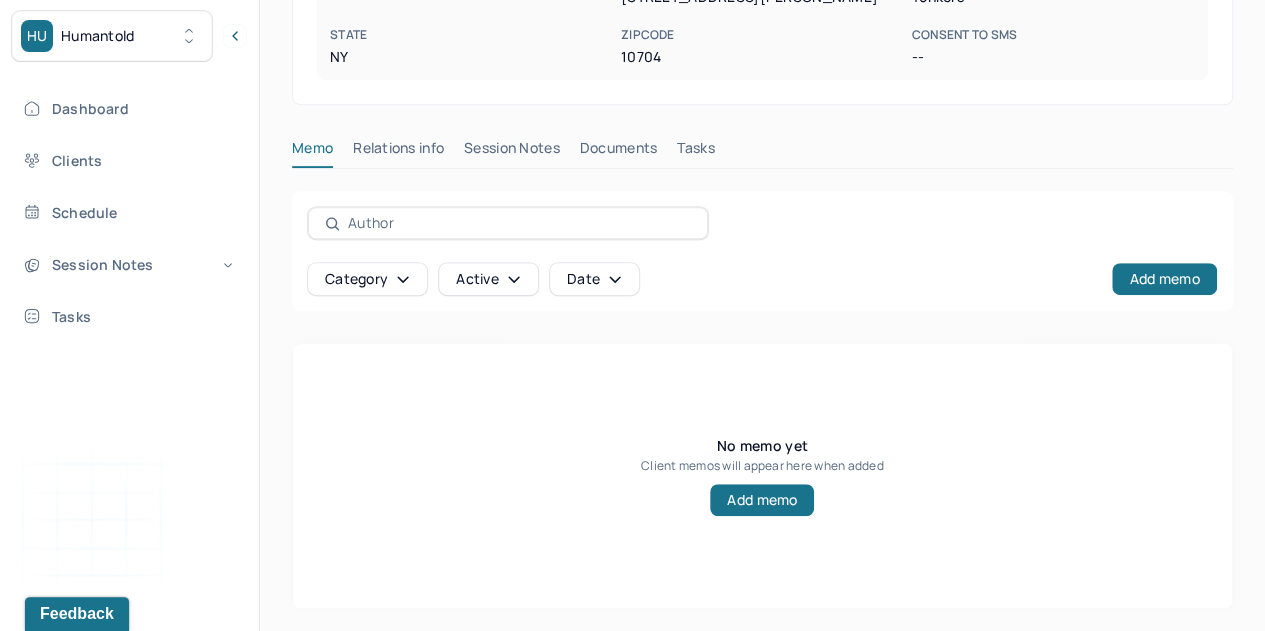 click on "Session Notes" at bounding box center [512, 152] 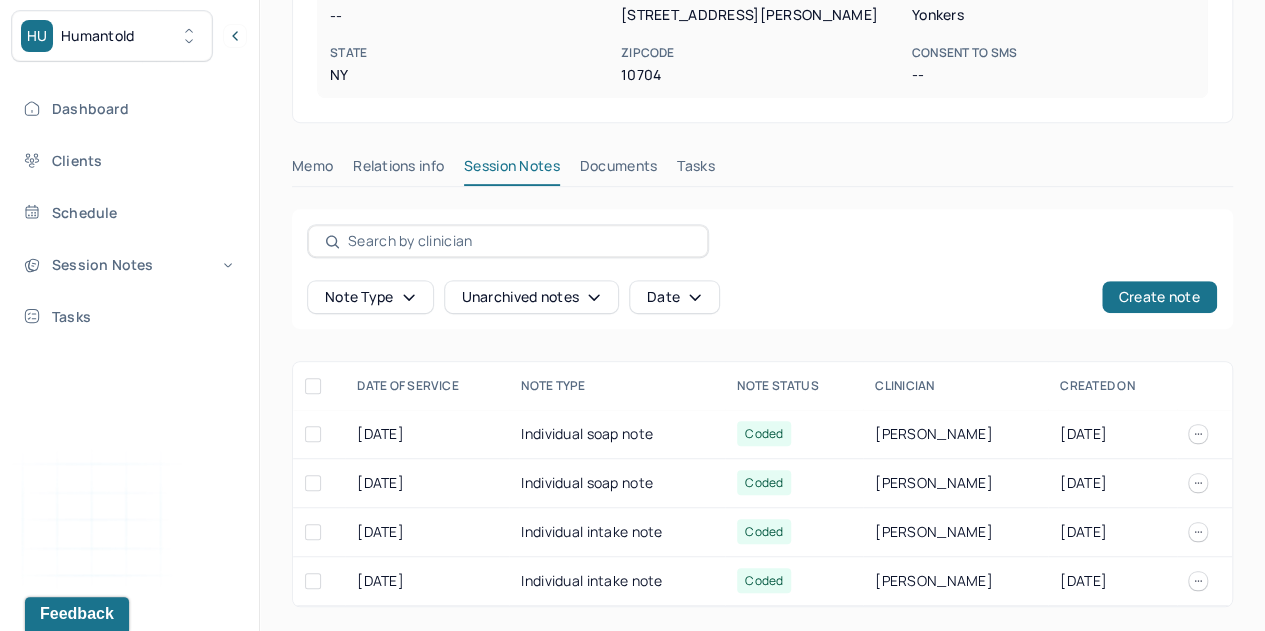 scroll, scrollTop: 458, scrollLeft: 0, axis: vertical 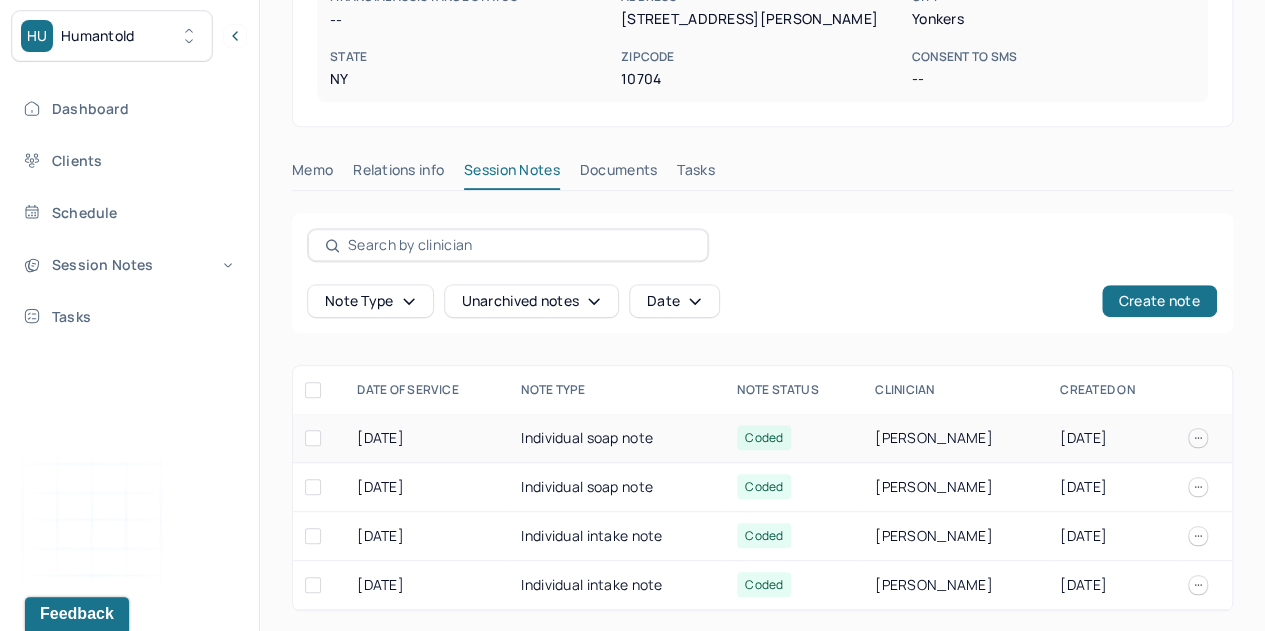 click on "Individual soap note" at bounding box center [617, 438] 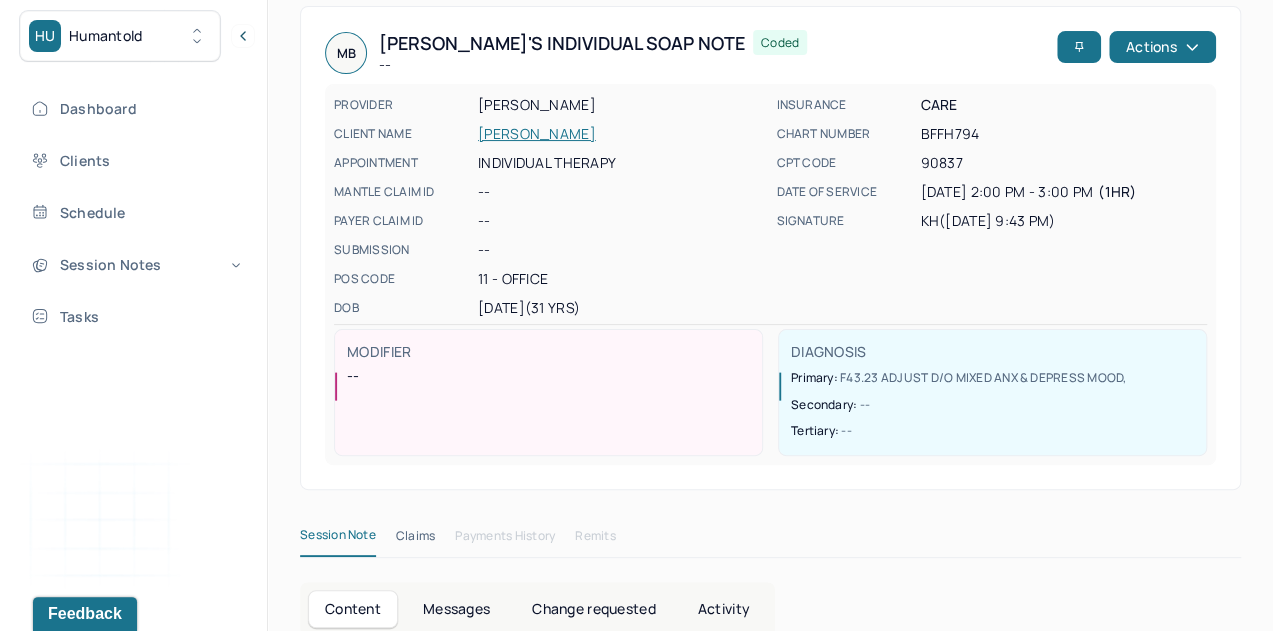 scroll, scrollTop: 0, scrollLeft: 0, axis: both 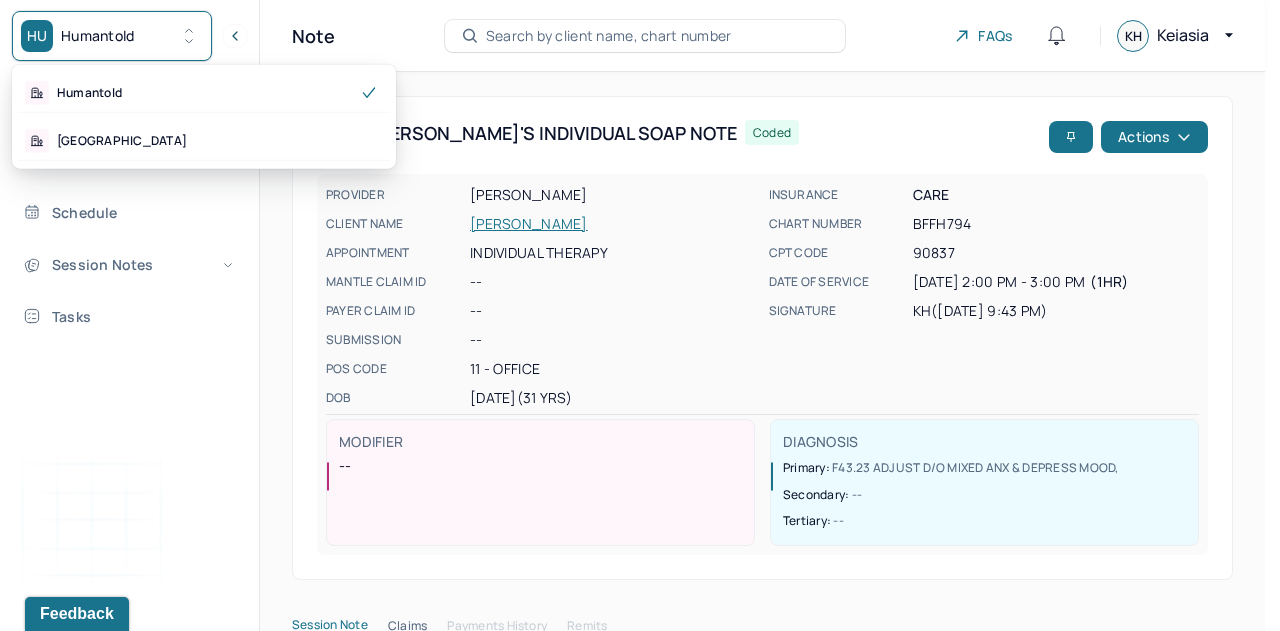 click on "Humantold" at bounding box center [98, 36] 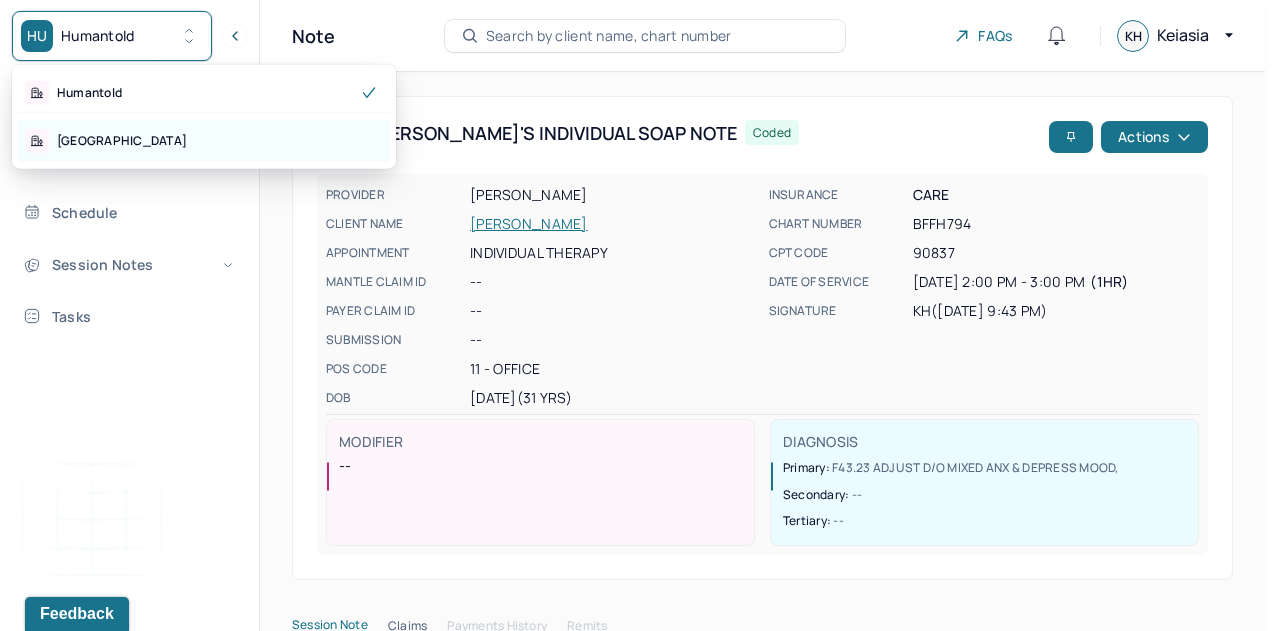 click on "[GEOGRAPHIC_DATA]" at bounding box center (204, 141) 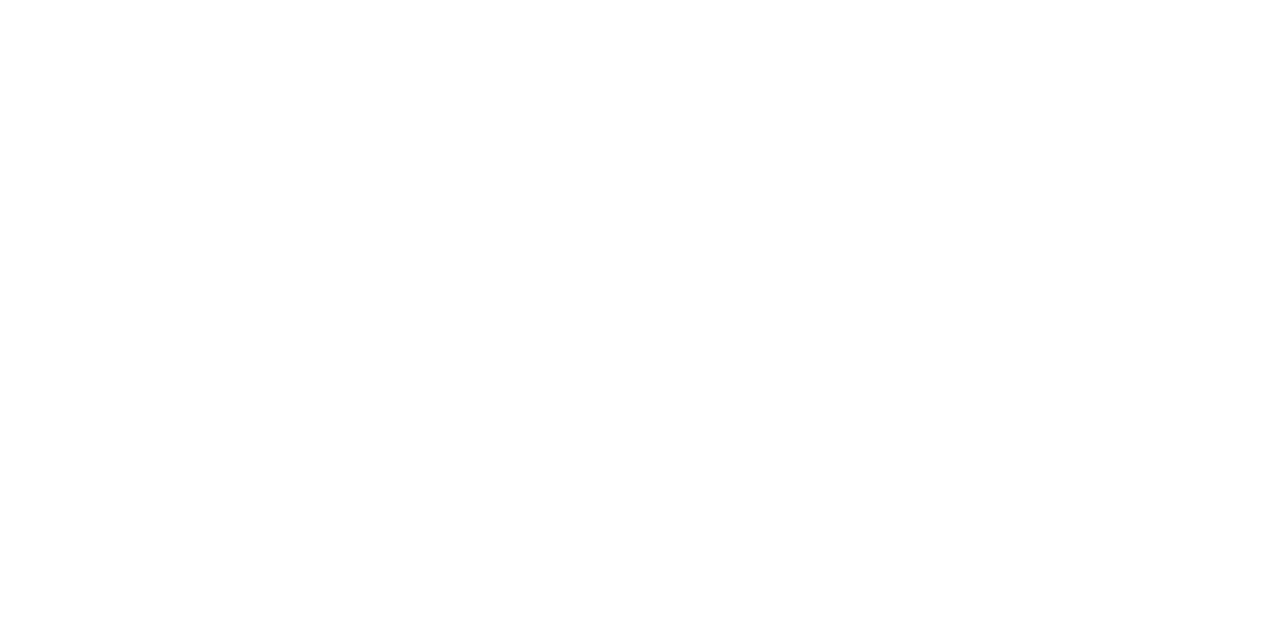 scroll, scrollTop: 0, scrollLeft: 0, axis: both 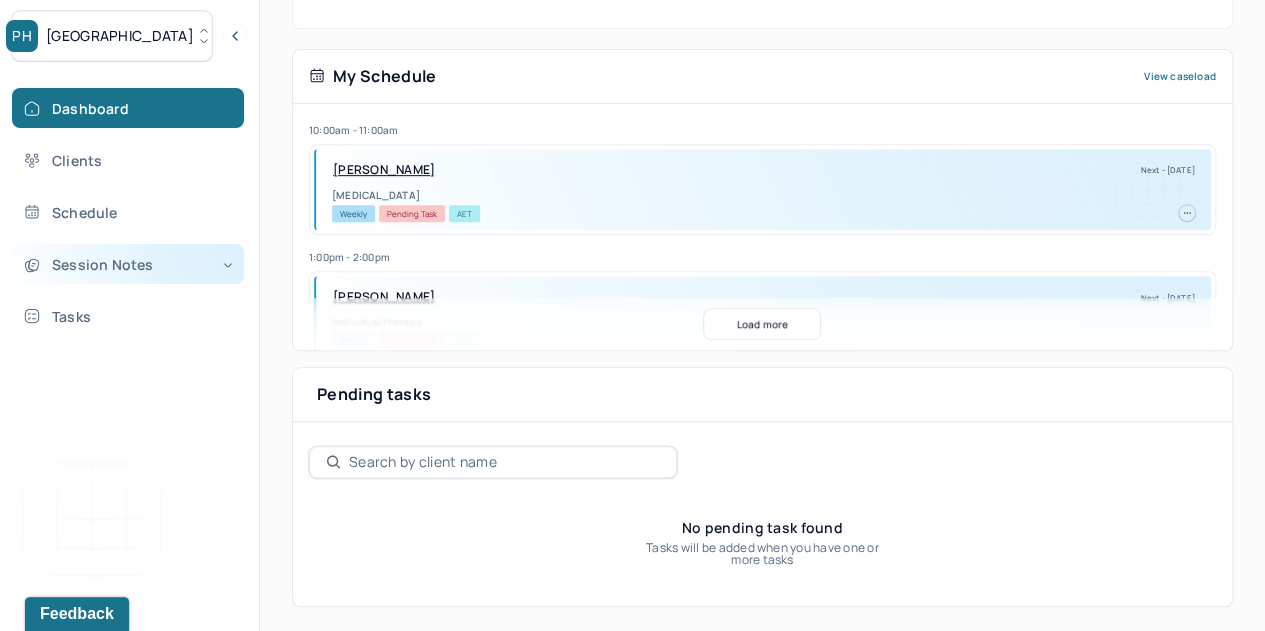 click on "Session Notes" at bounding box center [128, 264] 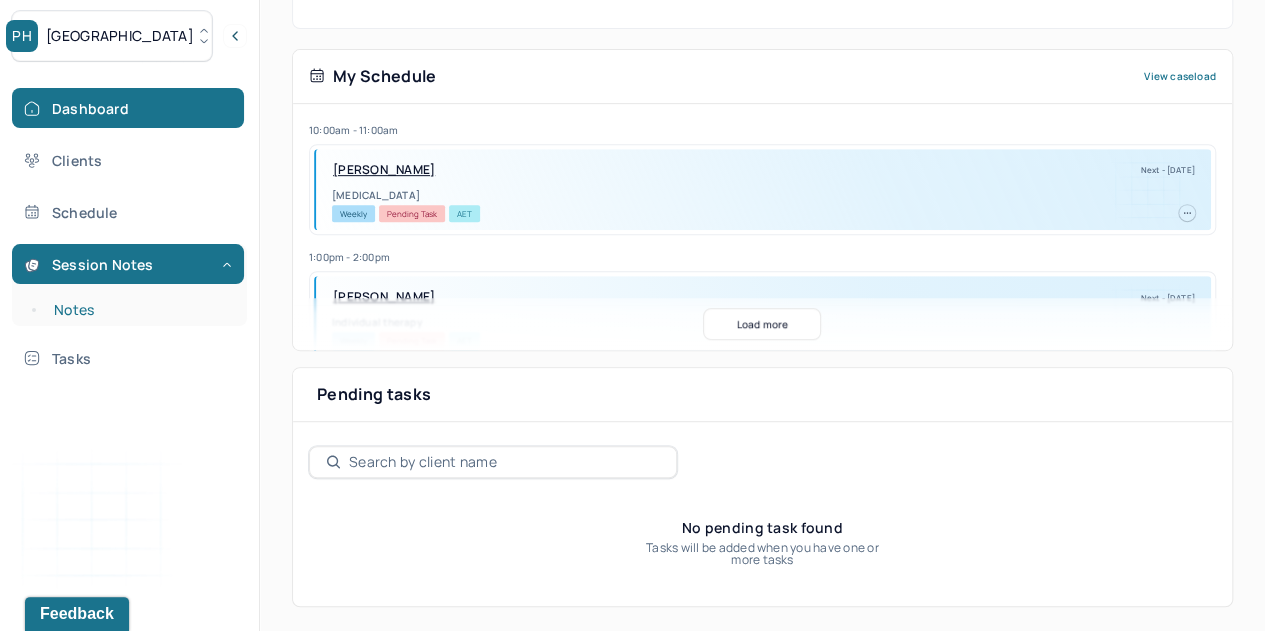 click on "Notes" at bounding box center [139, 310] 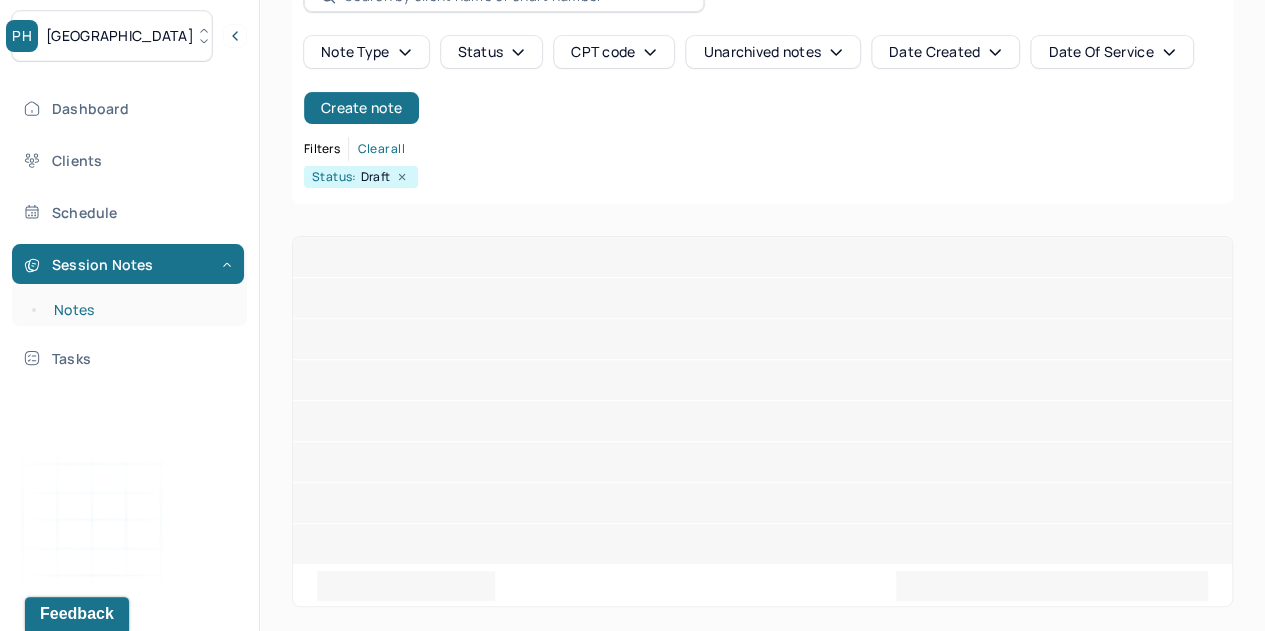 scroll, scrollTop: 70, scrollLeft: 0, axis: vertical 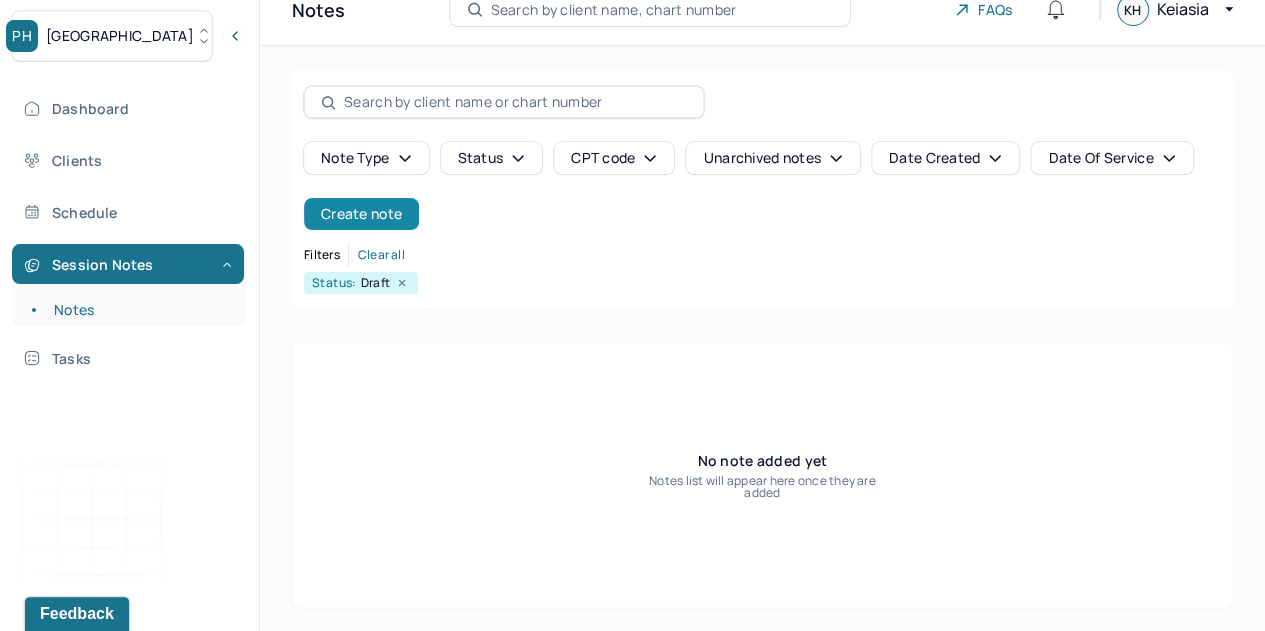 click on "Create note" at bounding box center (361, 214) 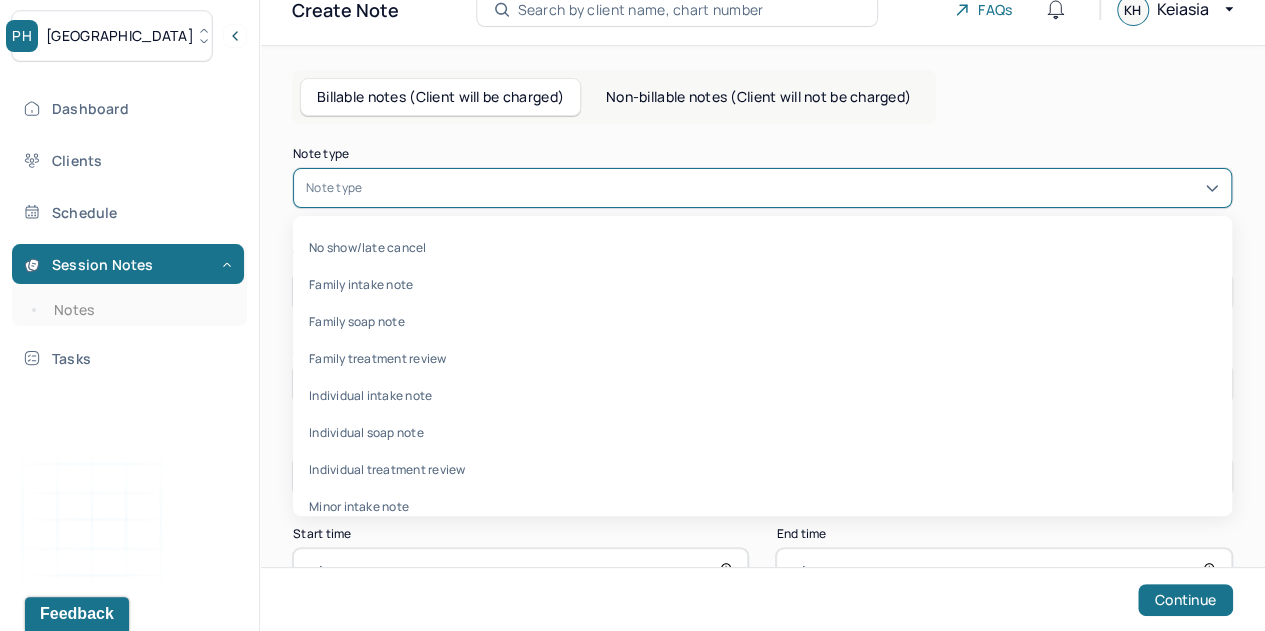 click at bounding box center (792, 188) 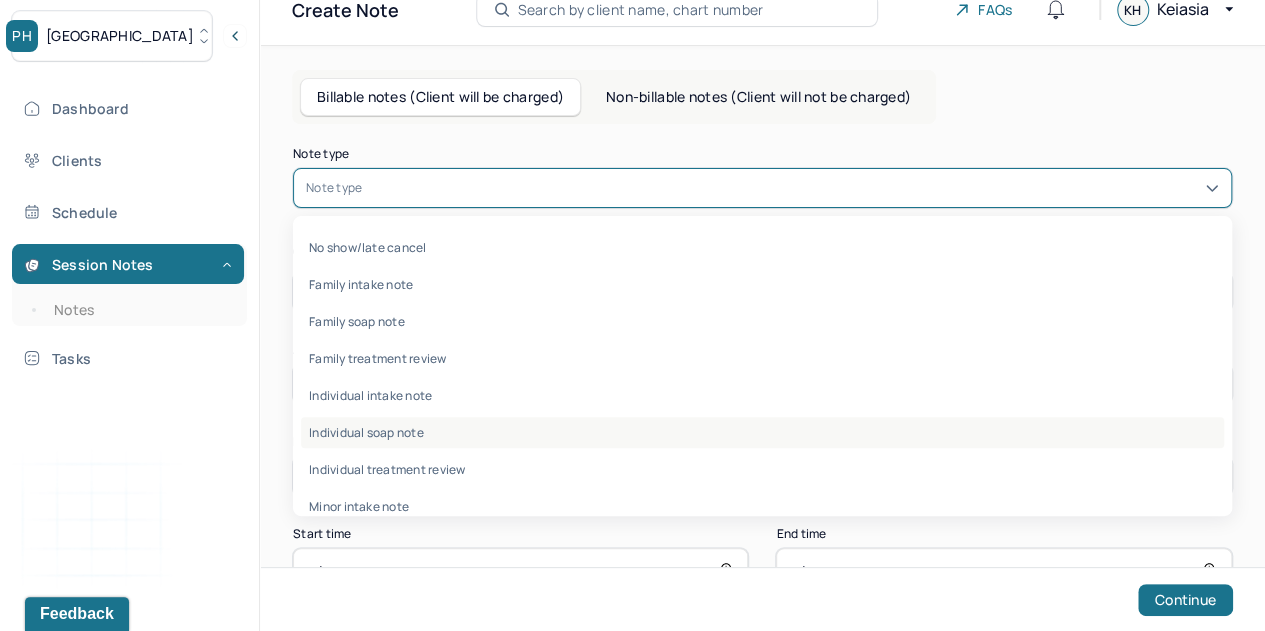 click on "Individual soap note" at bounding box center [762, 432] 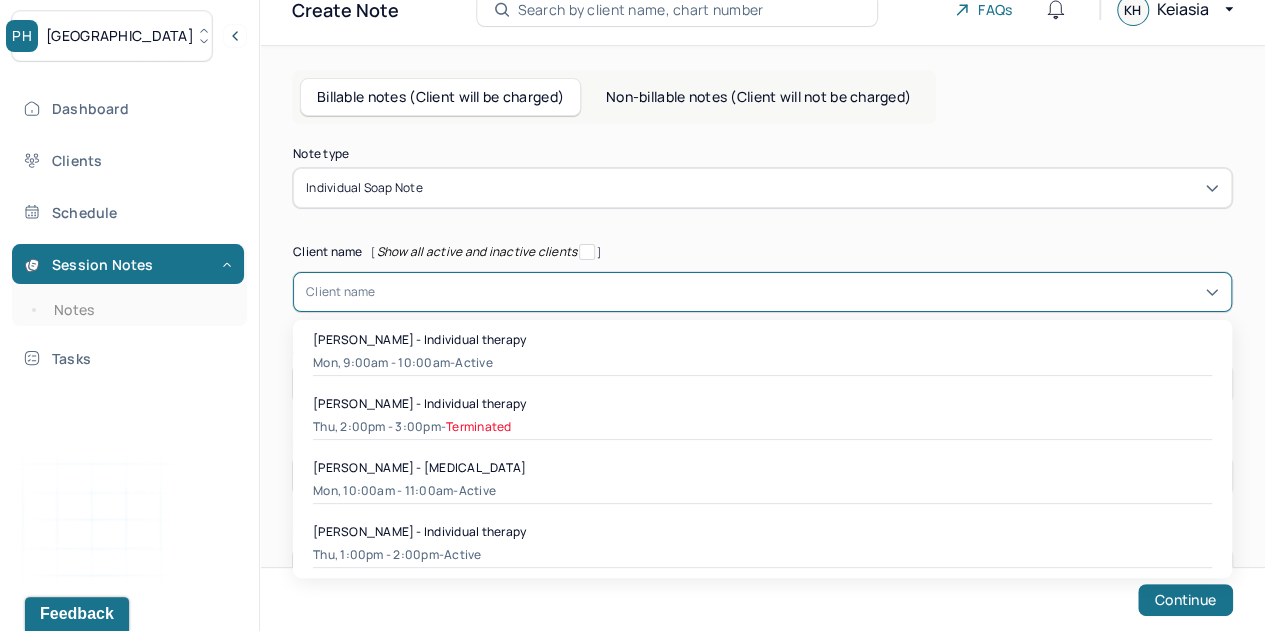 click on "Client name" at bounding box center (341, 292) 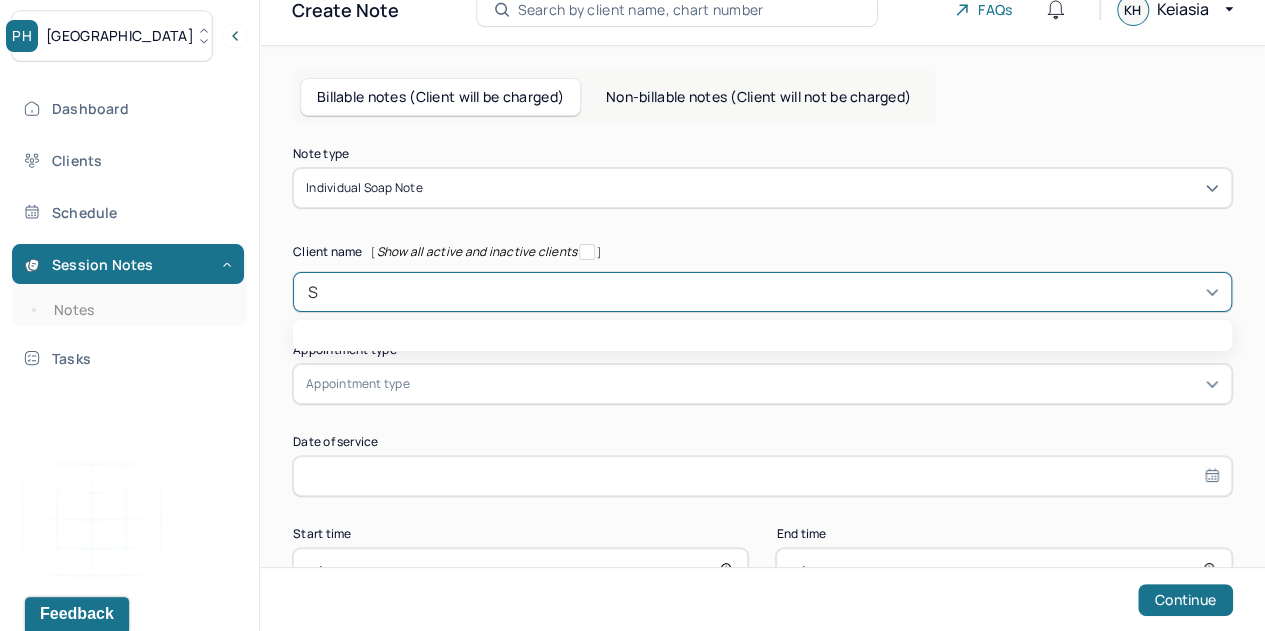 type on "SA" 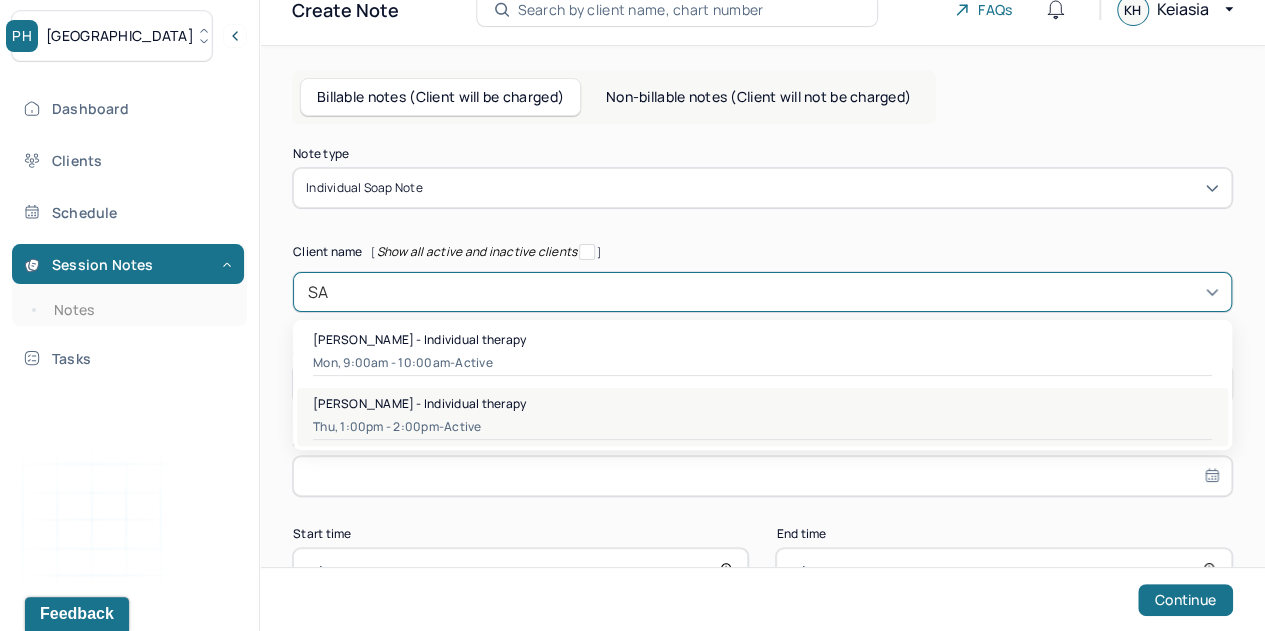 click on "[PERSON_NAME] - Individual therapy" at bounding box center (419, 403) 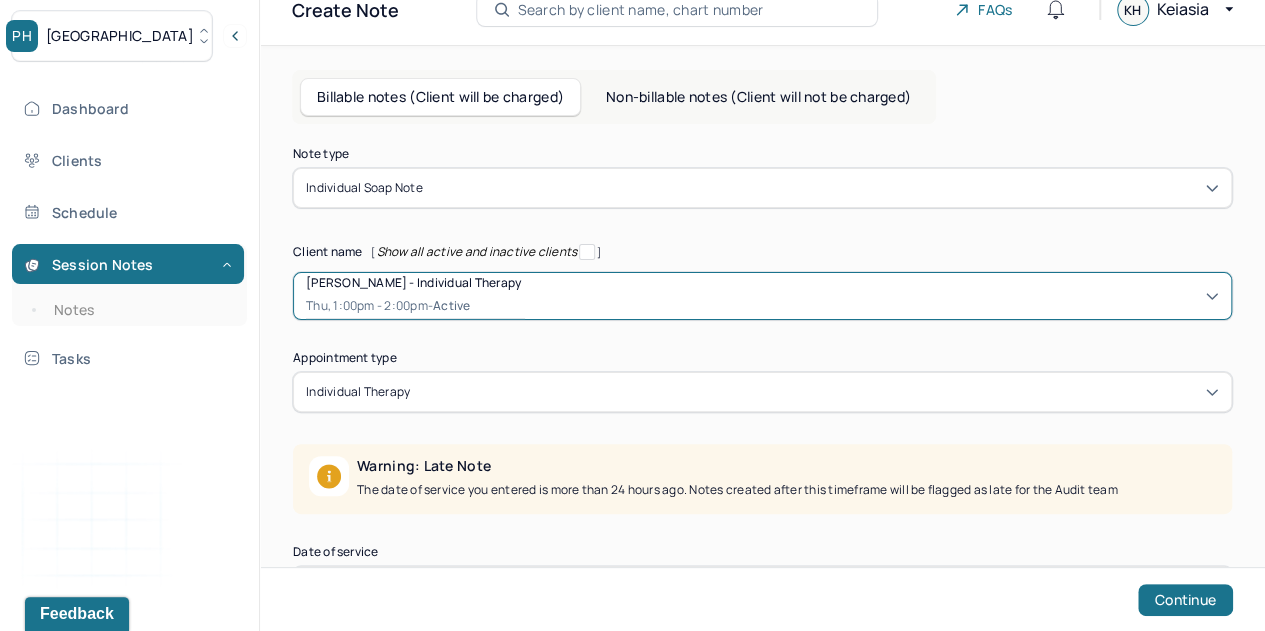 scroll, scrollTop: 242, scrollLeft: 0, axis: vertical 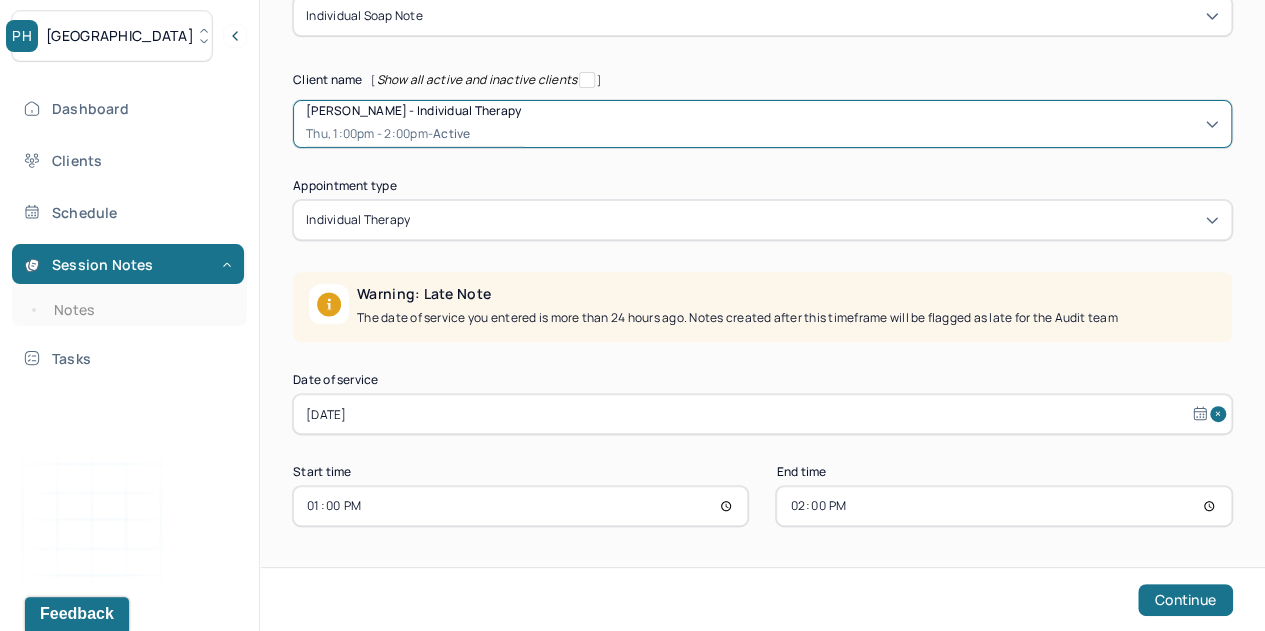 select on "5" 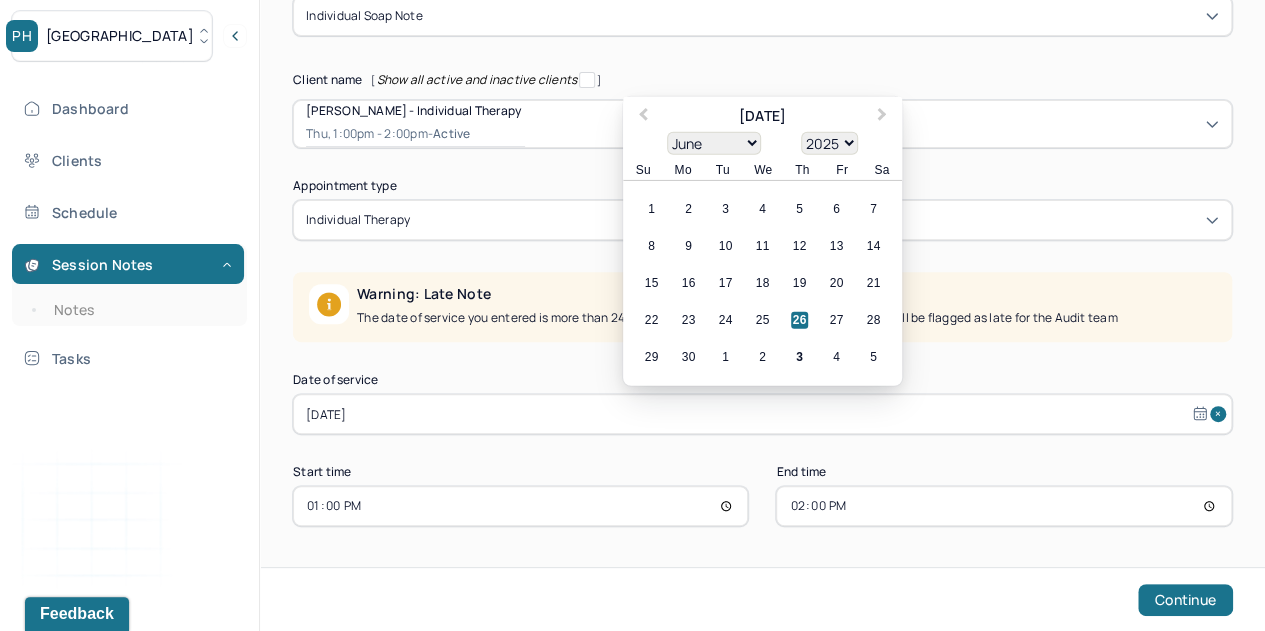 click on "[DATE]" at bounding box center [762, 414] 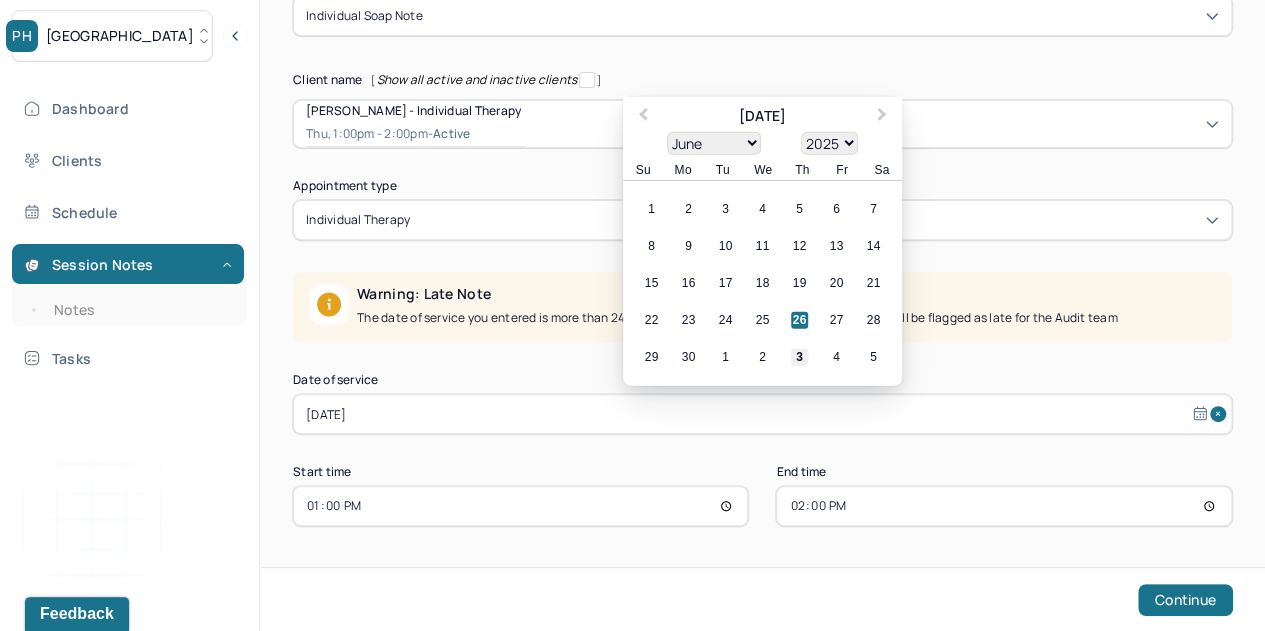 click on "3" at bounding box center (799, 357) 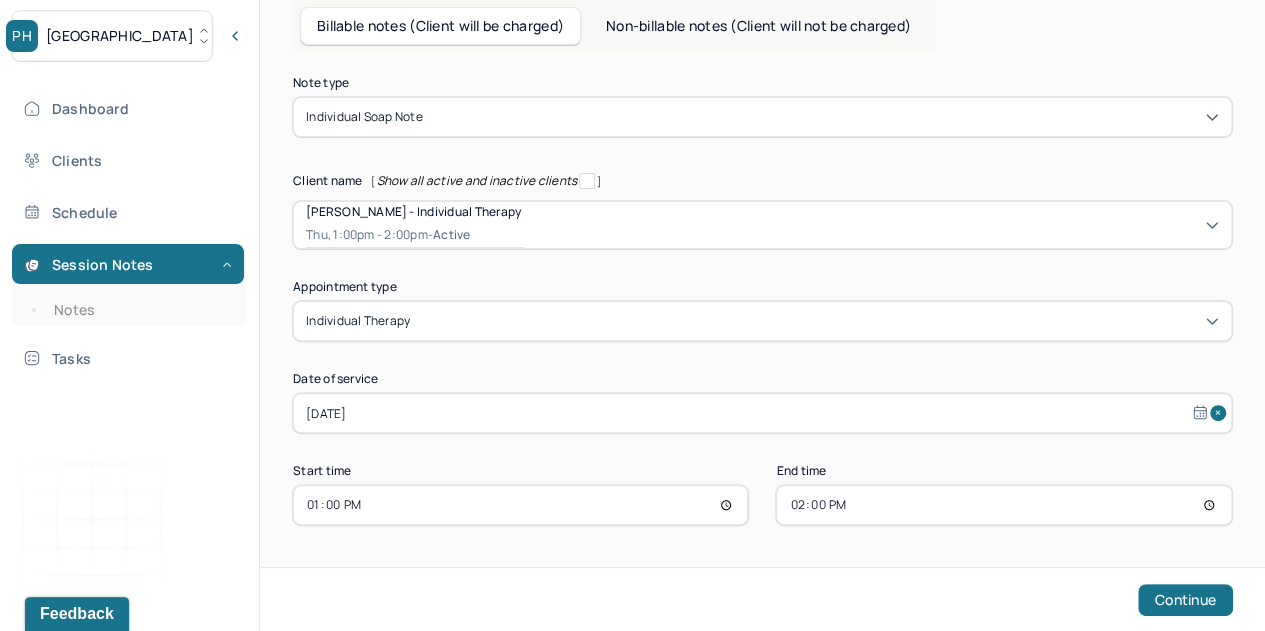 scroll, scrollTop: 140, scrollLeft: 0, axis: vertical 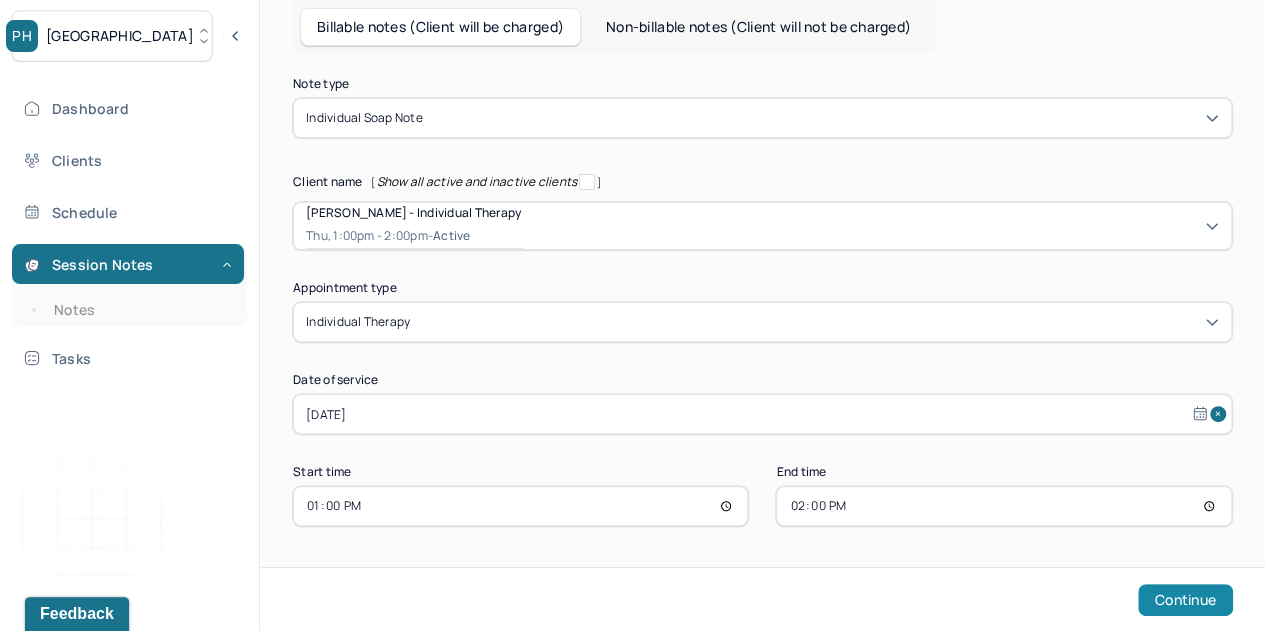 click on "Continue" at bounding box center [1185, 600] 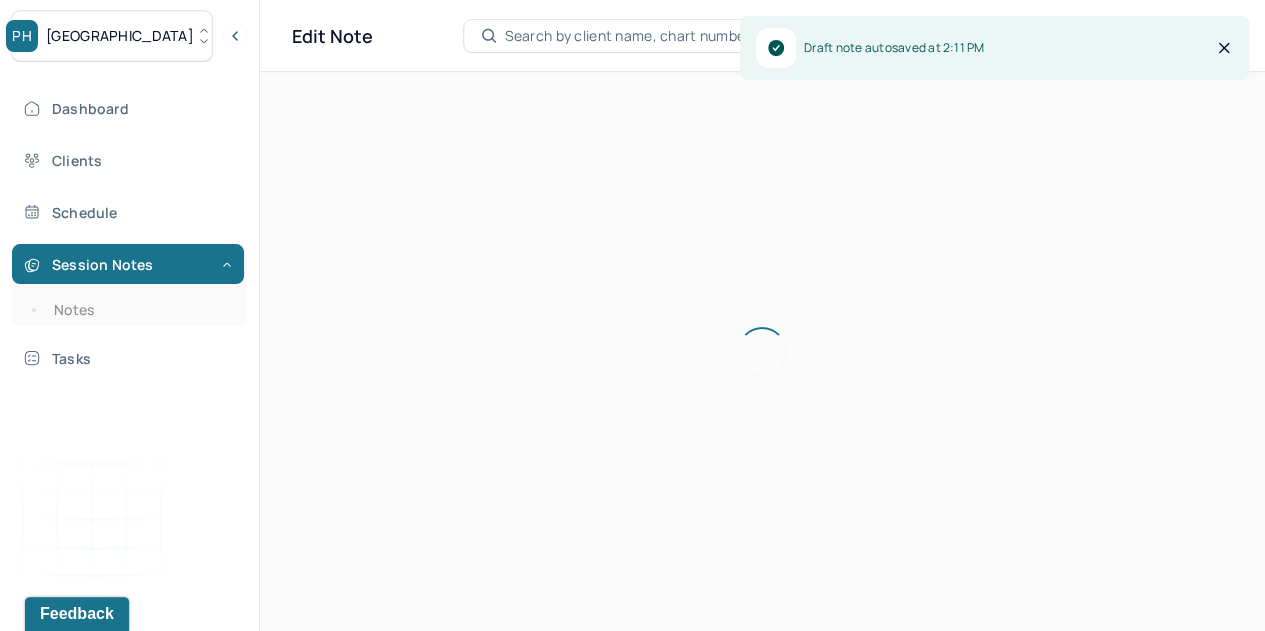 scroll, scrollTop: 36, scrollLeft: 0, axis: vertical 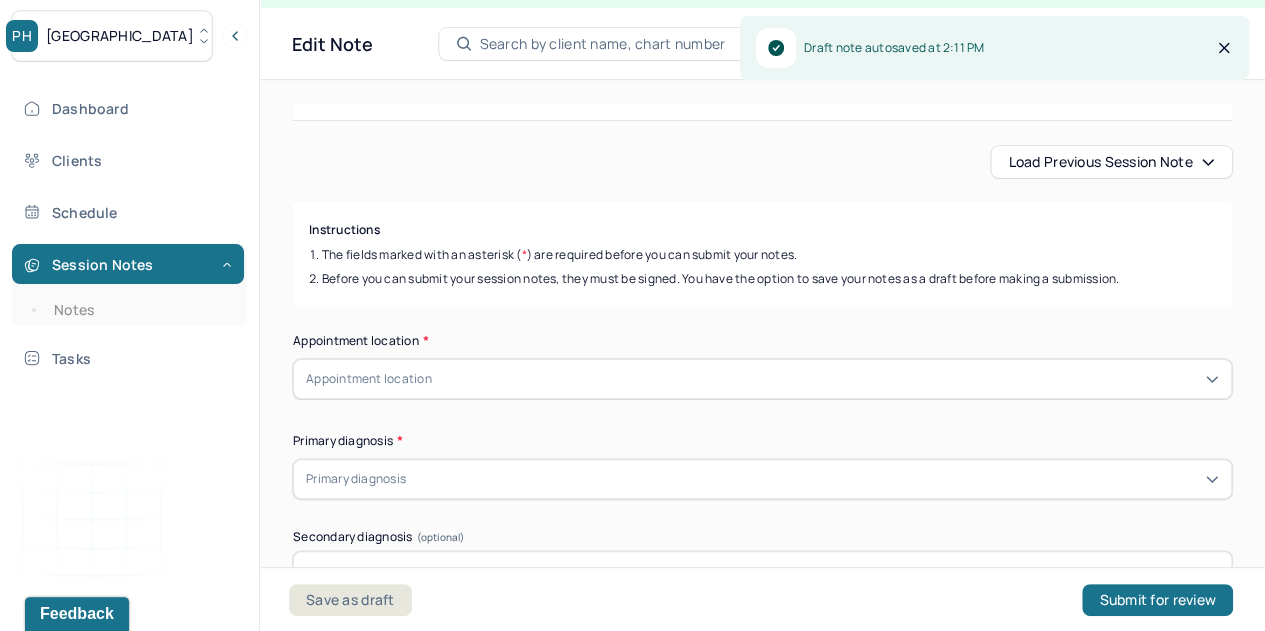 click on "Load previous session note" at bounding box center (1111, 162) 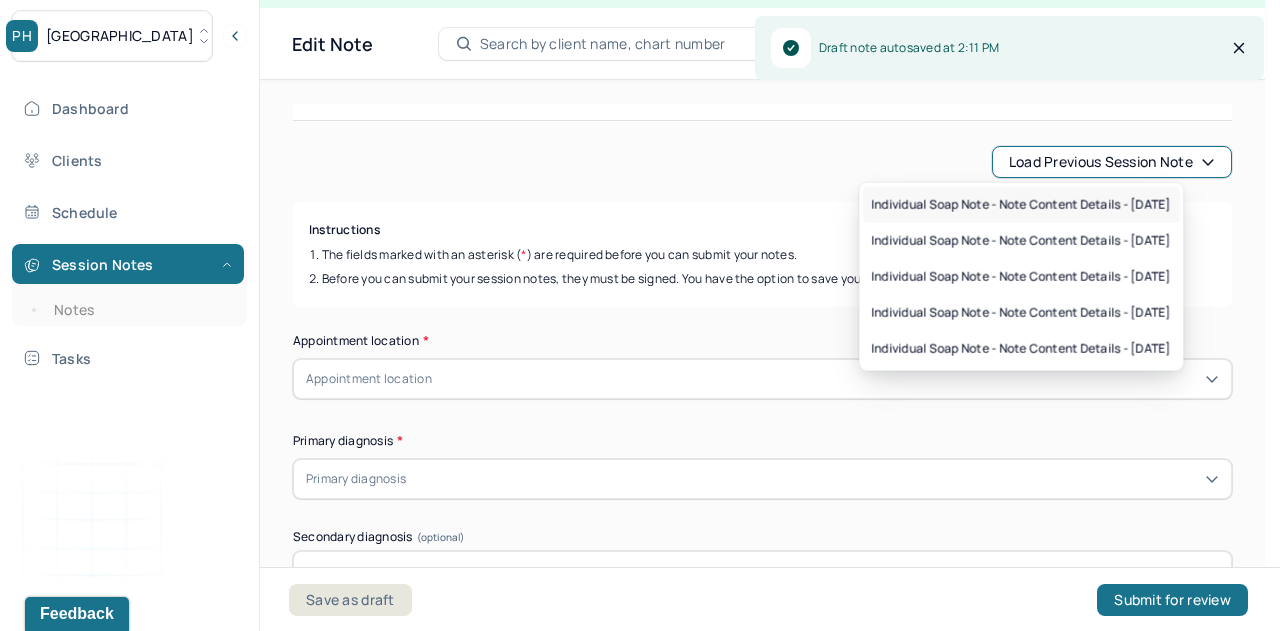 click on "Individual soap note   - Note content Details -   [DATE]" at bounding box center [1021, 205] 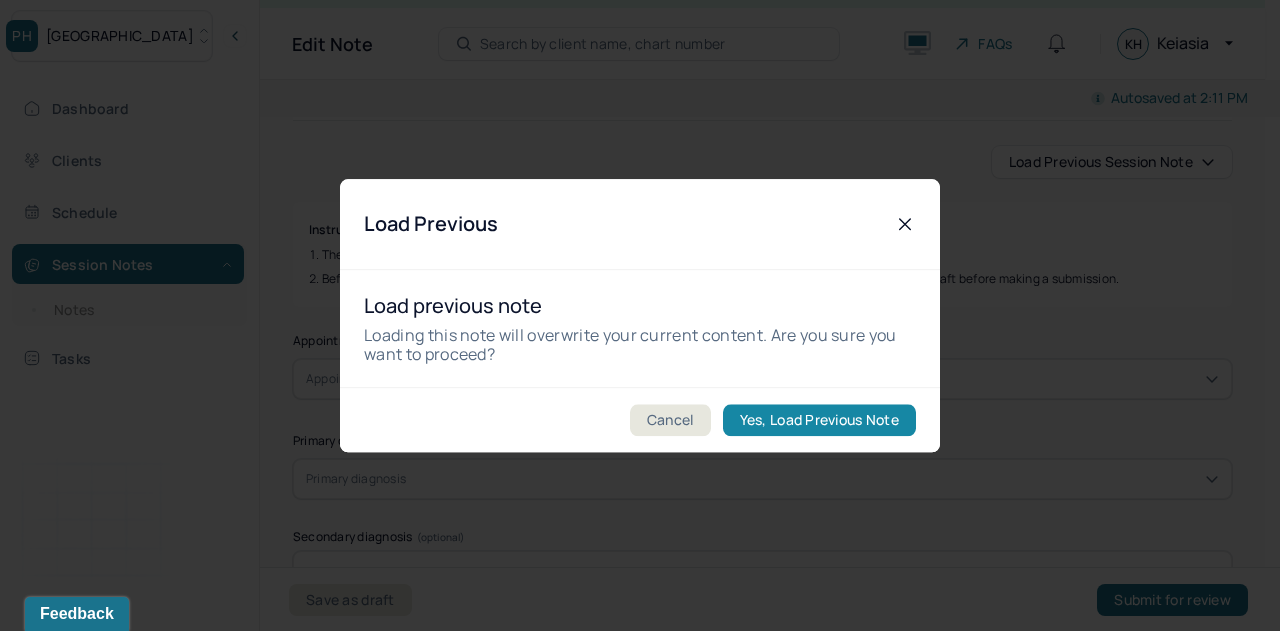 click on "Yes, Load Previous Note" at bounding box center [819, 420] 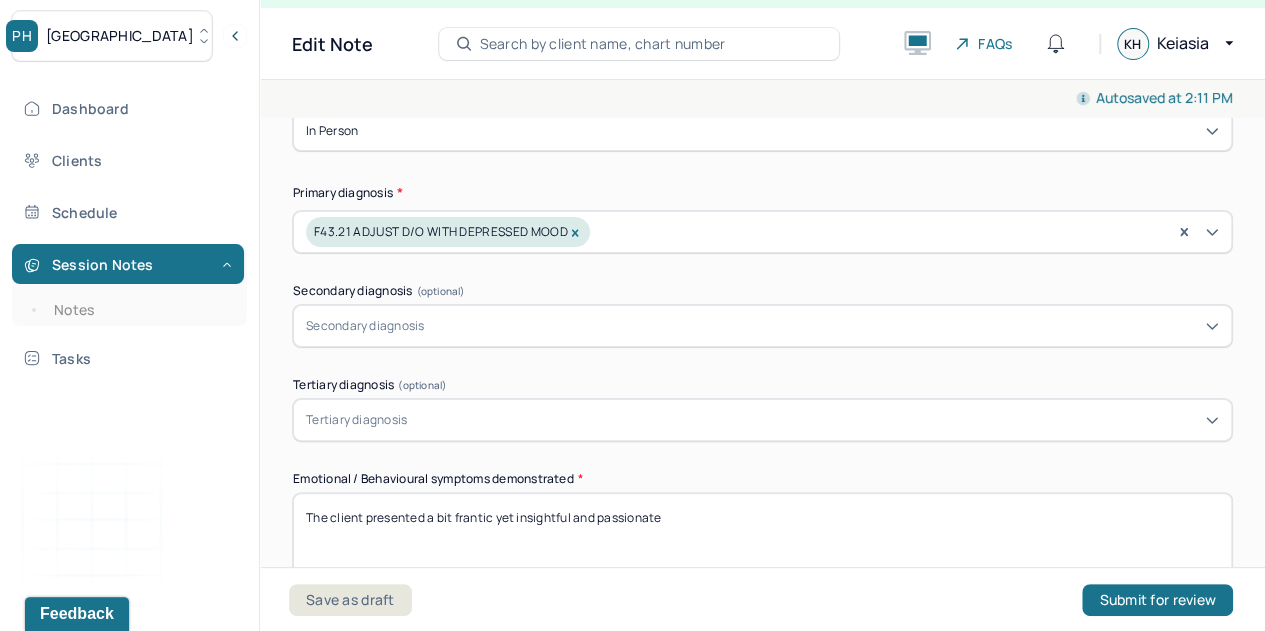 scroll, scrollTop: 516, scrollLeft: 0, axis: vertical 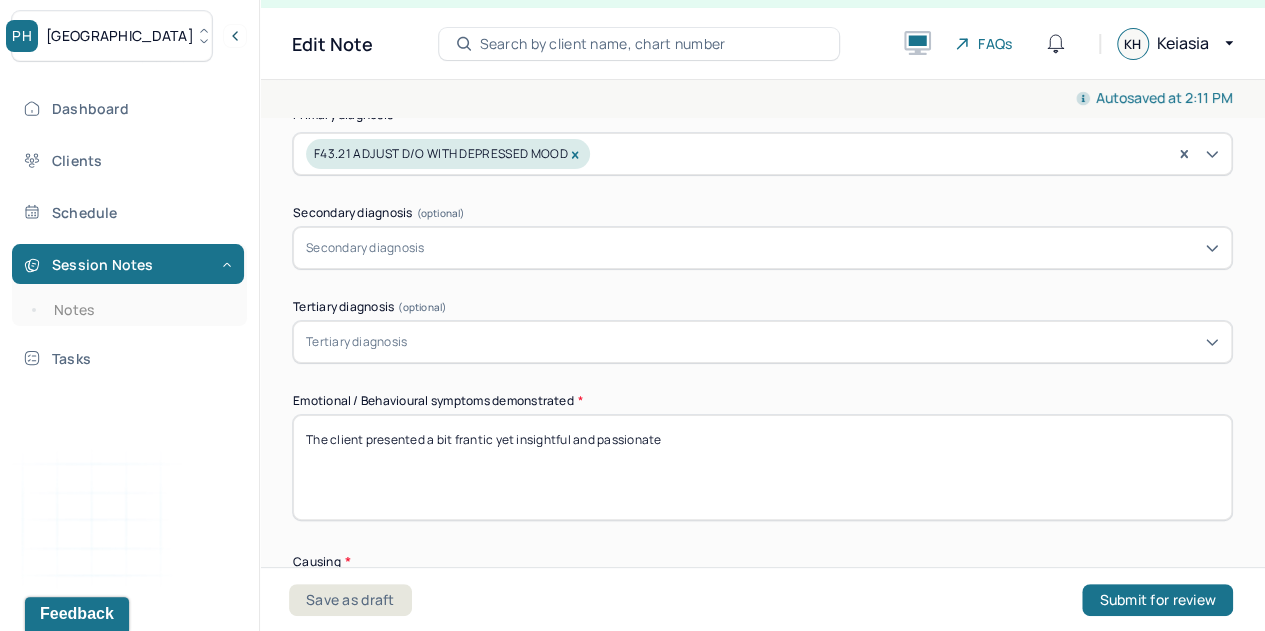 drag, startPoint x: 776, startPoint y: 424, endPoint x: 430, endPoint y: 454, distance: 347.29816 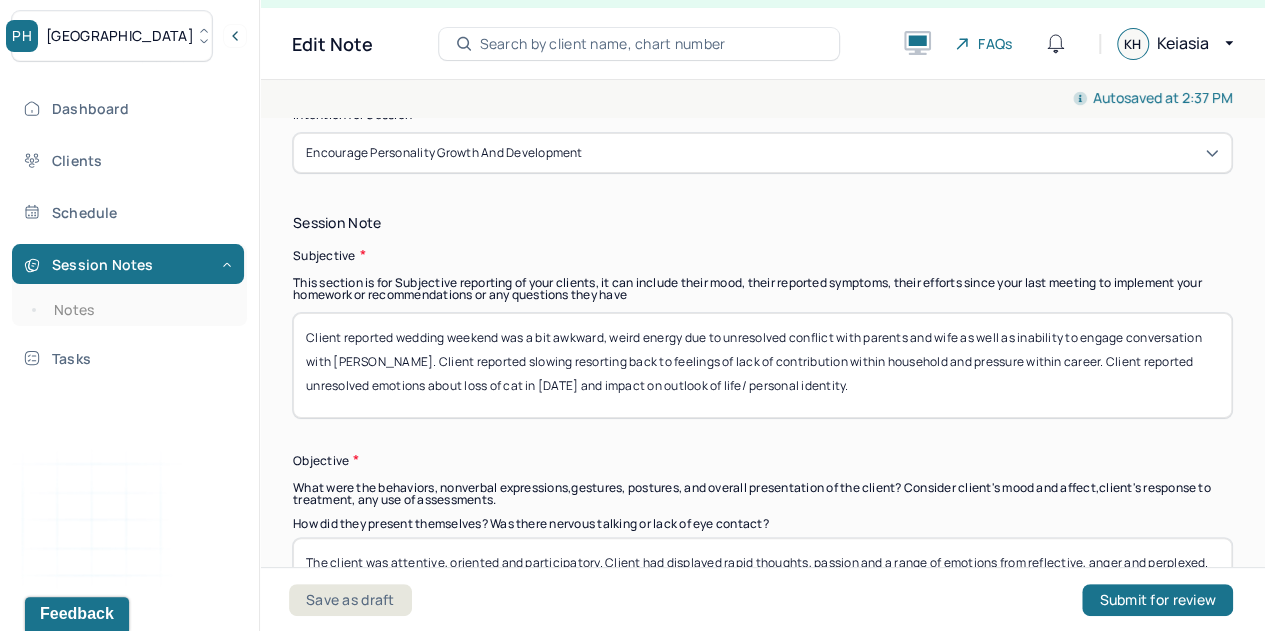 scroll, scrollTop: 1067, scrollLeft: 0, axis: vertical 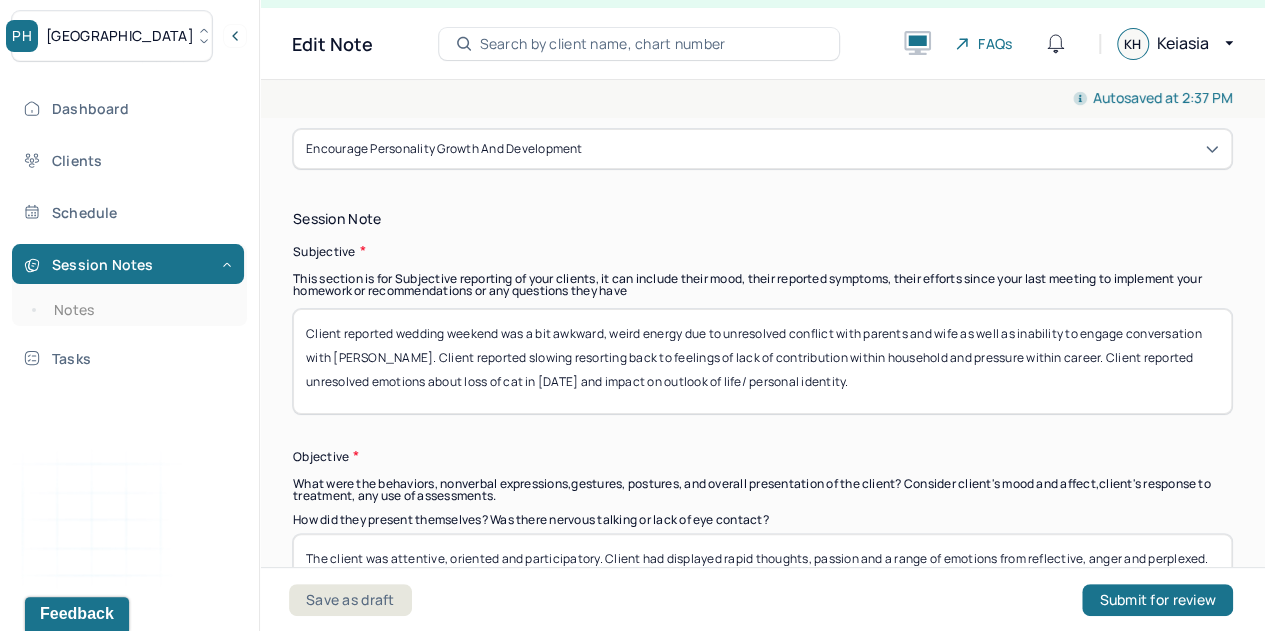 type on "The client presented with passion, anger yet curious demeanor" 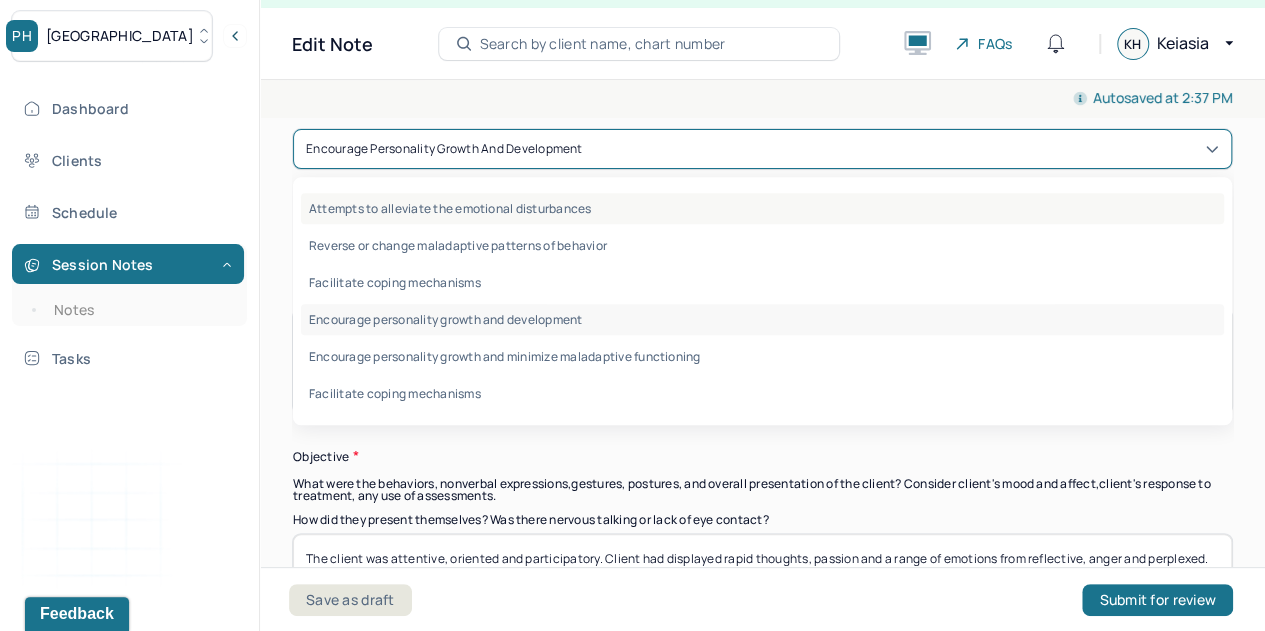 click on "Attempts to alleviate the emotional disturbances" at bounding box center (762, 208) 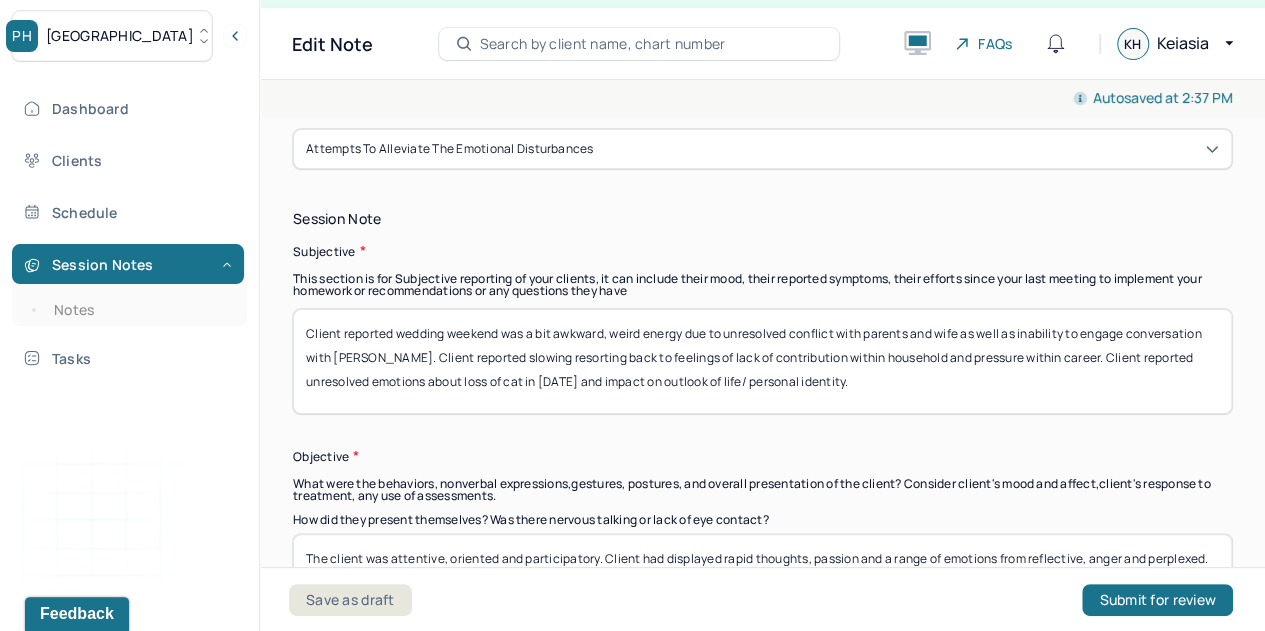 drag, startPoint x: 396, startPoint y: 332, endPoint x: 985, endPoint y: 397, distance: 592.57574 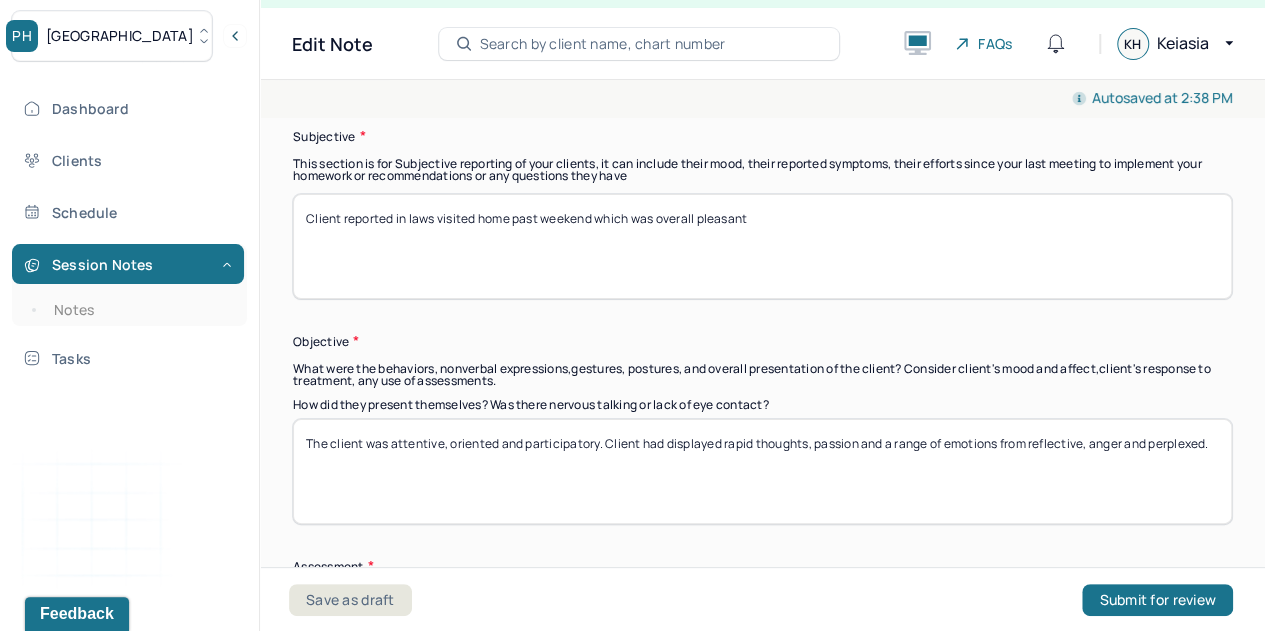 scroll, scrollTop: 1183, scrollLeft: 0, axis: vertical 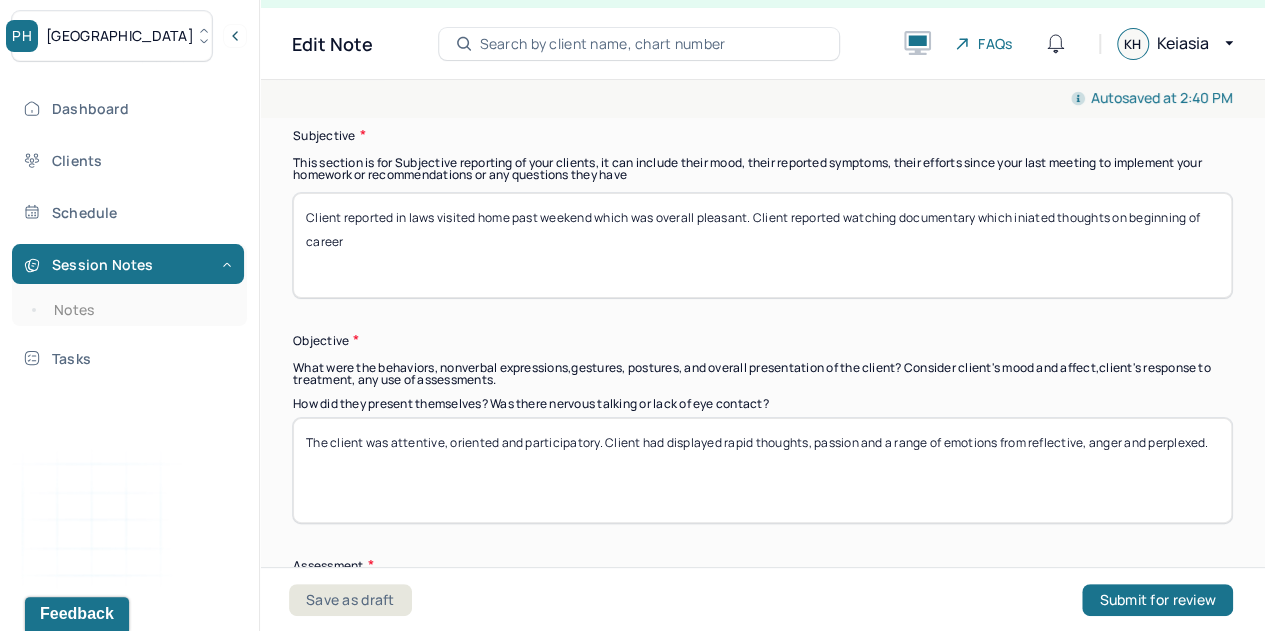 drag, startPoint x: 1044, startPoint y: 217, endPoint x: 1068, endPoint y: 253, distance: 43.266617 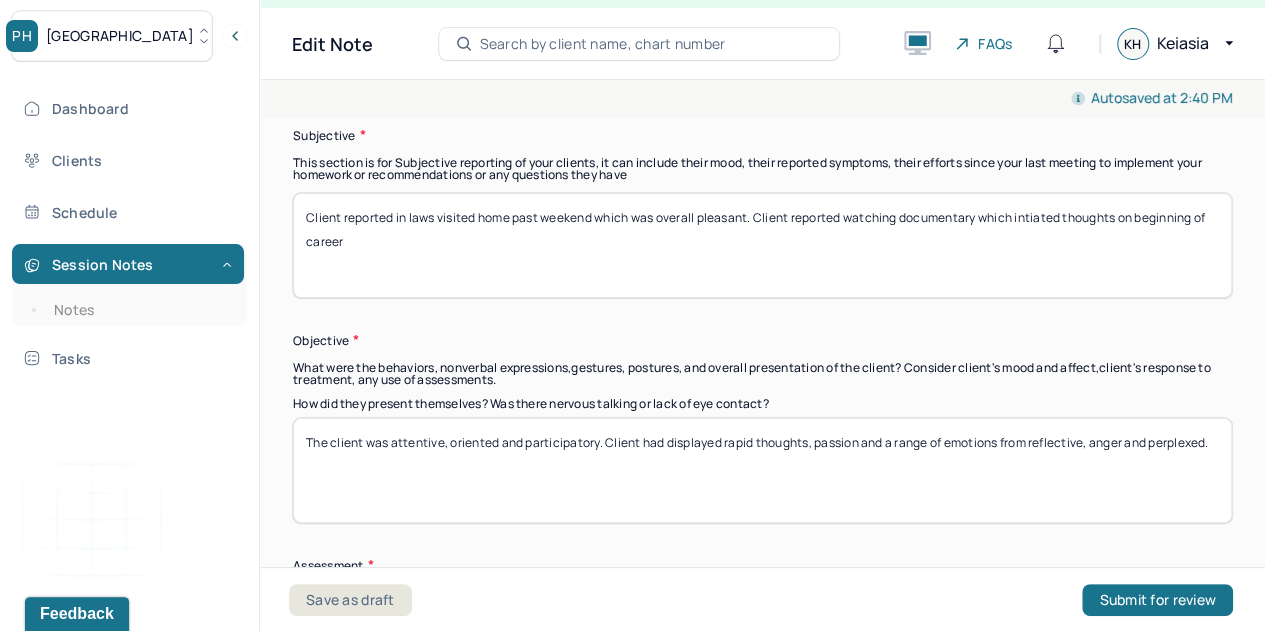 click on "Client reported in laws visited home past weekend which was overall pleasant. Client reported watching documentary which iniated thoughts on beginning of career" at bounding box center [762, 245] 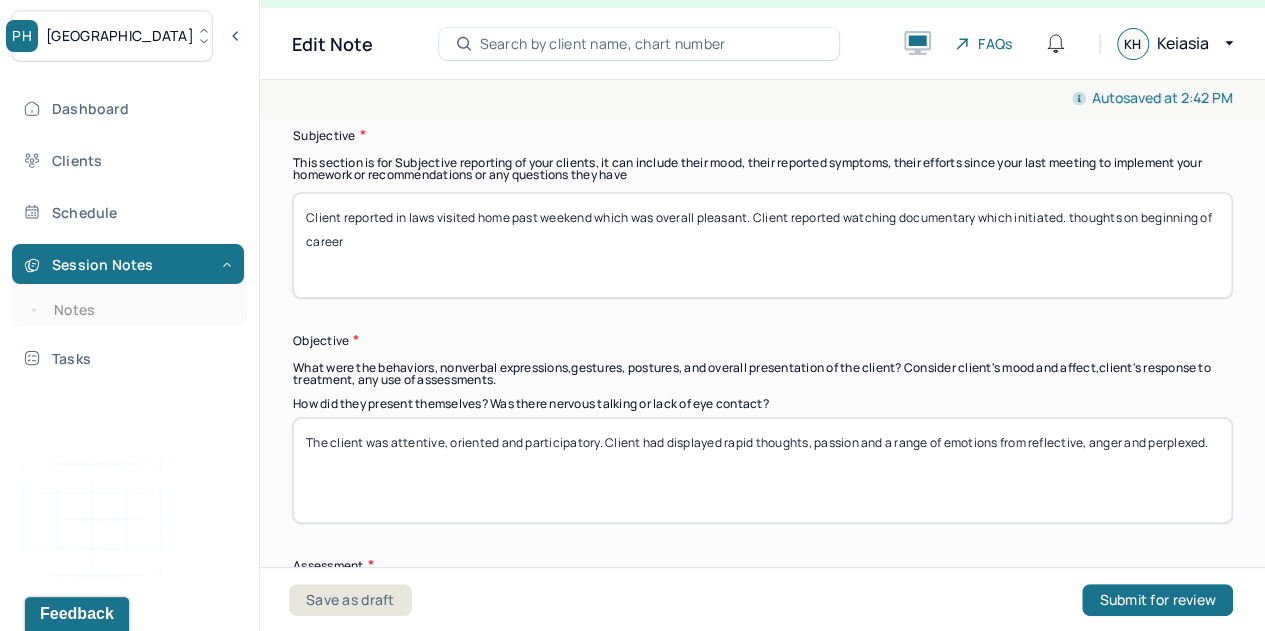 type on "Client reported in laws visited home past weekend which was overall pleasant. Client reported watching documentary which initiated. thoughts on beginning of career" 